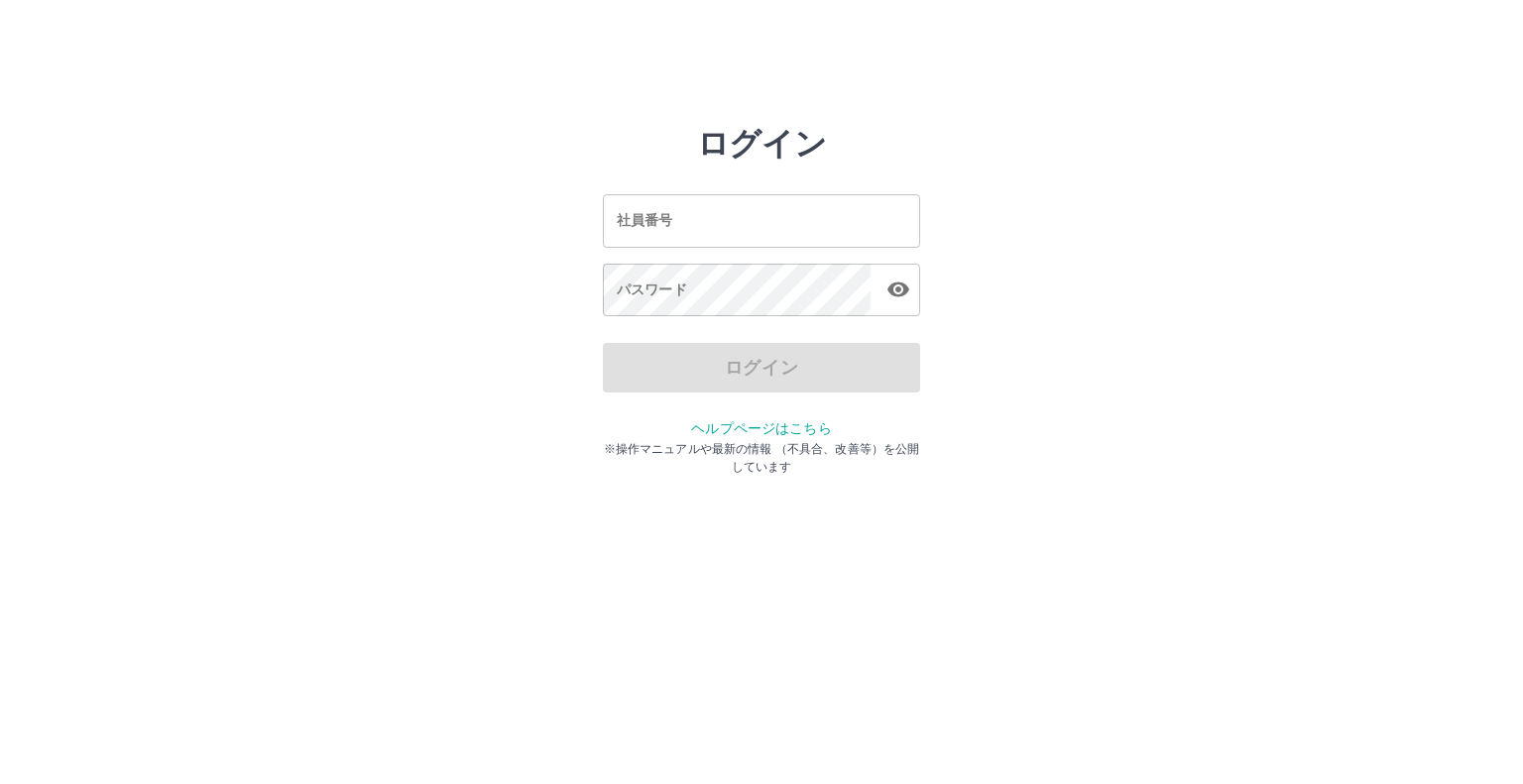 scroll, scrollTop: 0, scrollLeft: 0, axis: both 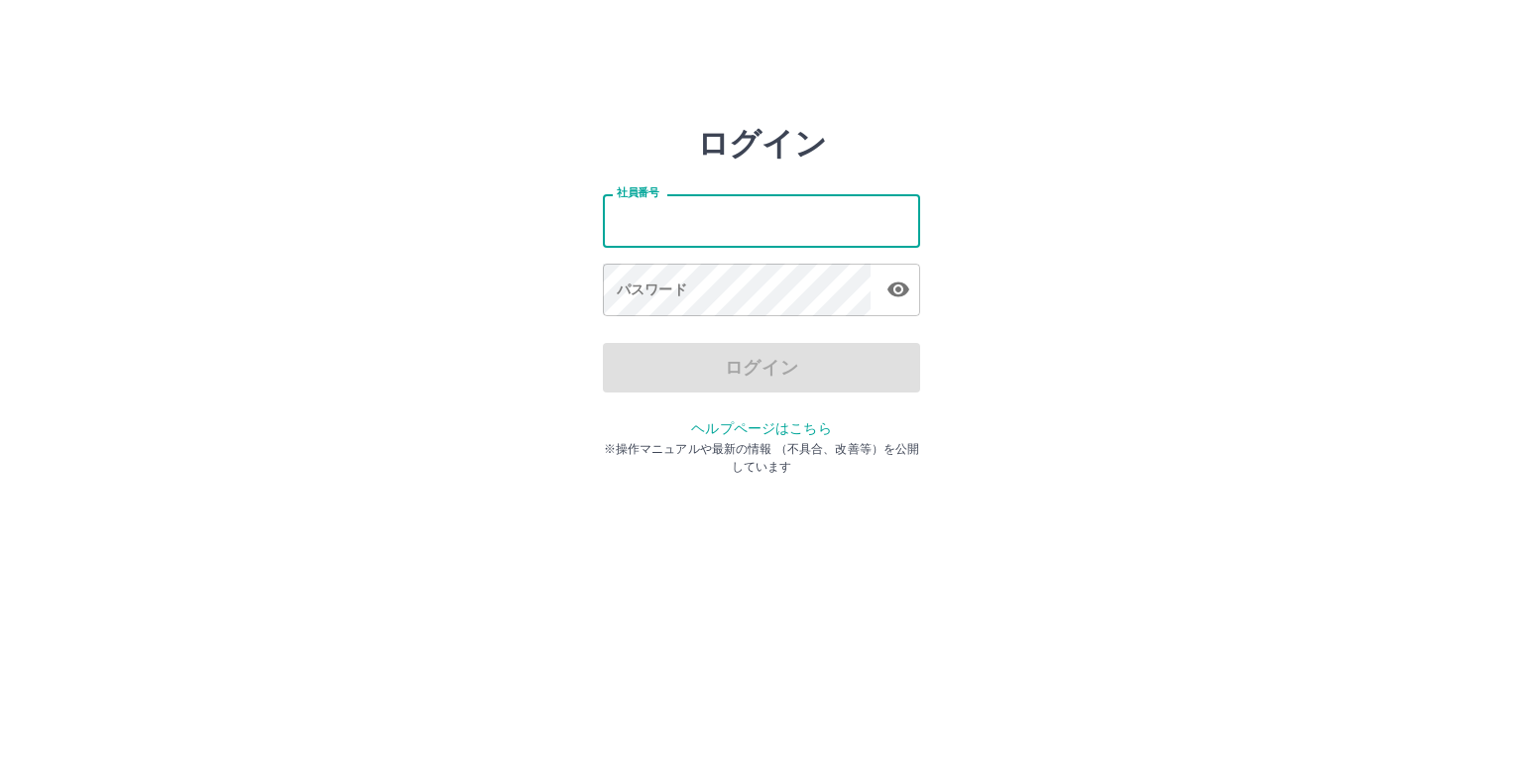 click on "社員番号" at bounding box center (762, 220) 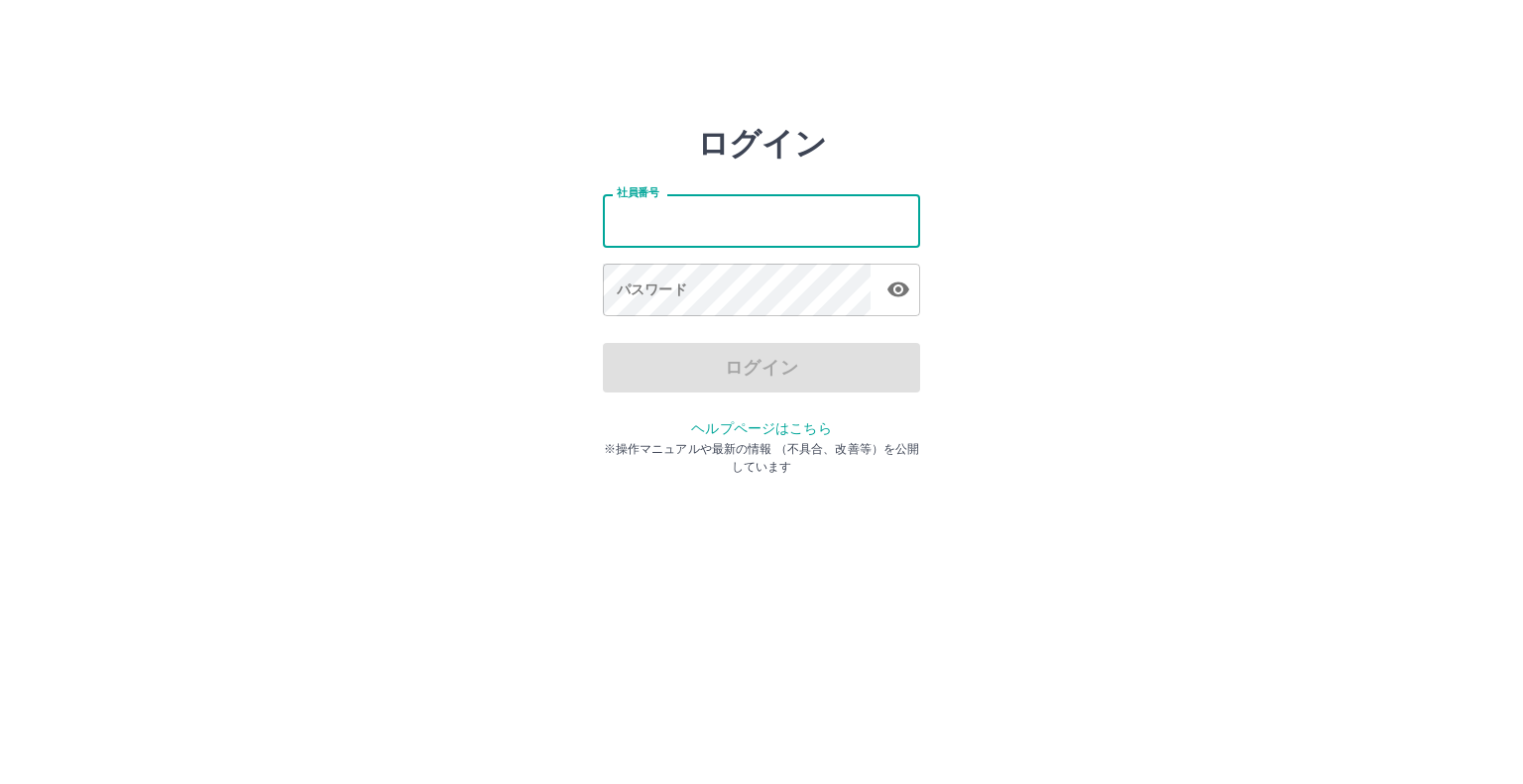 type on "*******" 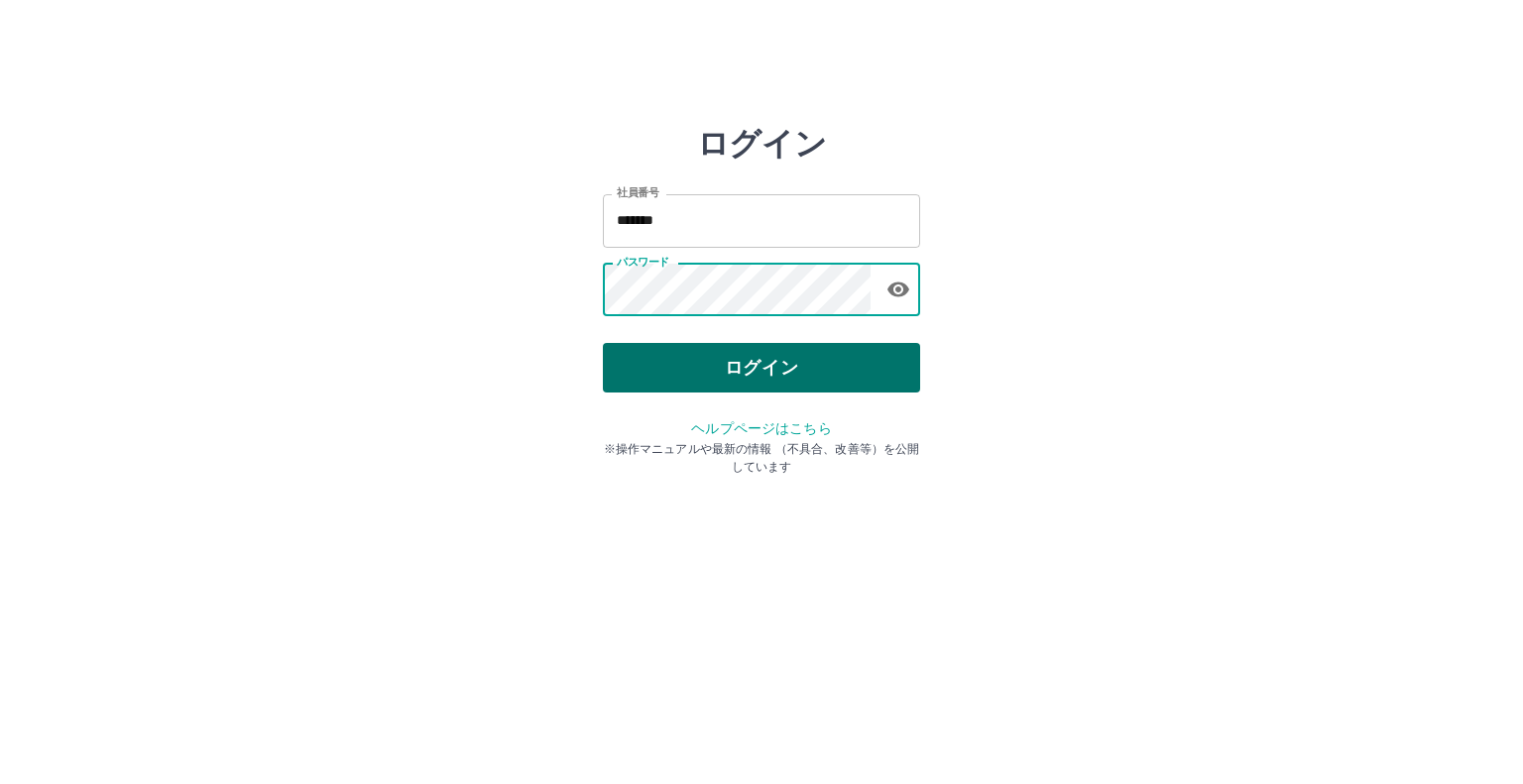 click on "ログイン" at bounding box center [762, 368] 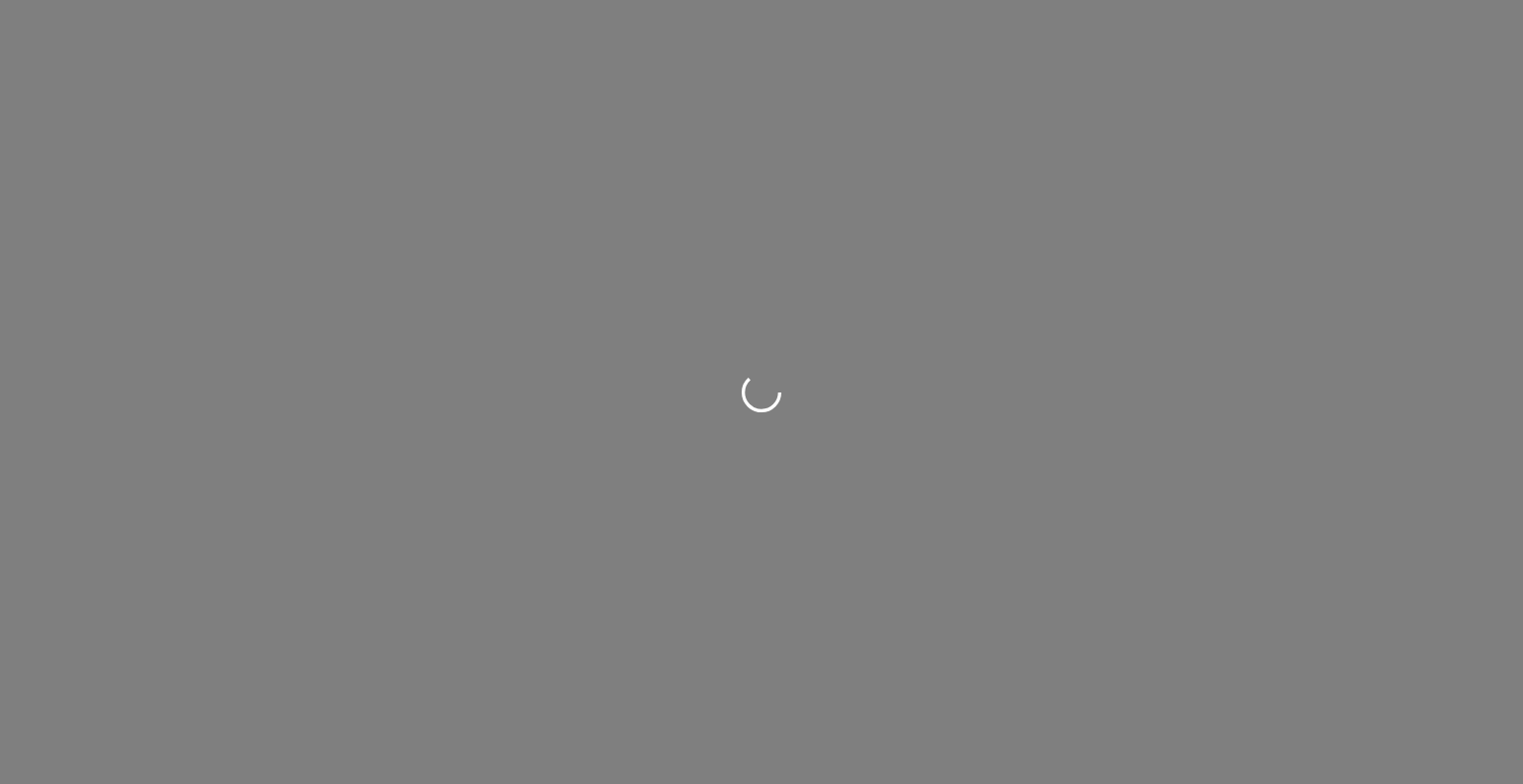 scroll, scrollTop: 0, scrollLeft: 0, axis: both 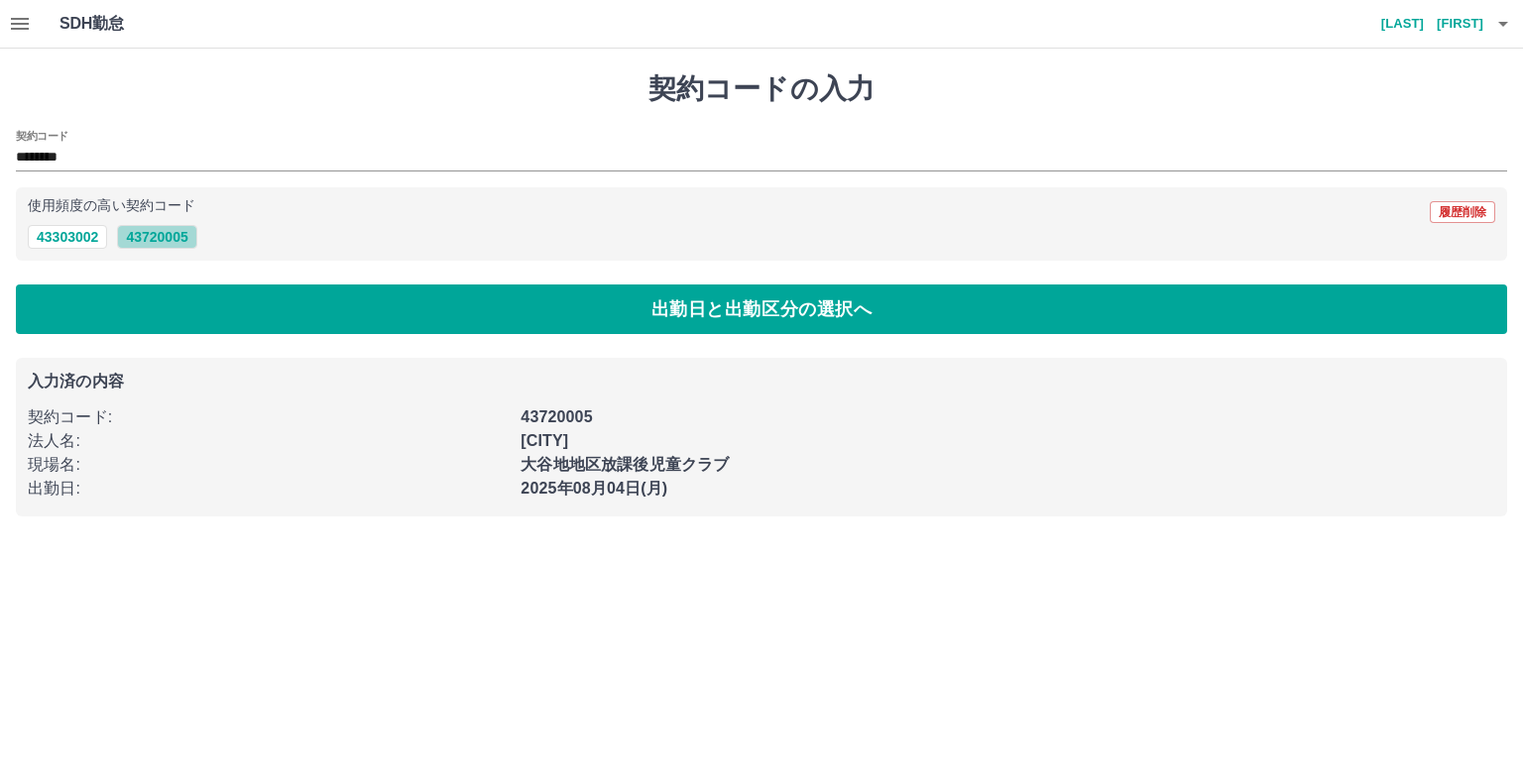 click on "43720005" at bounding box center (157, 237) 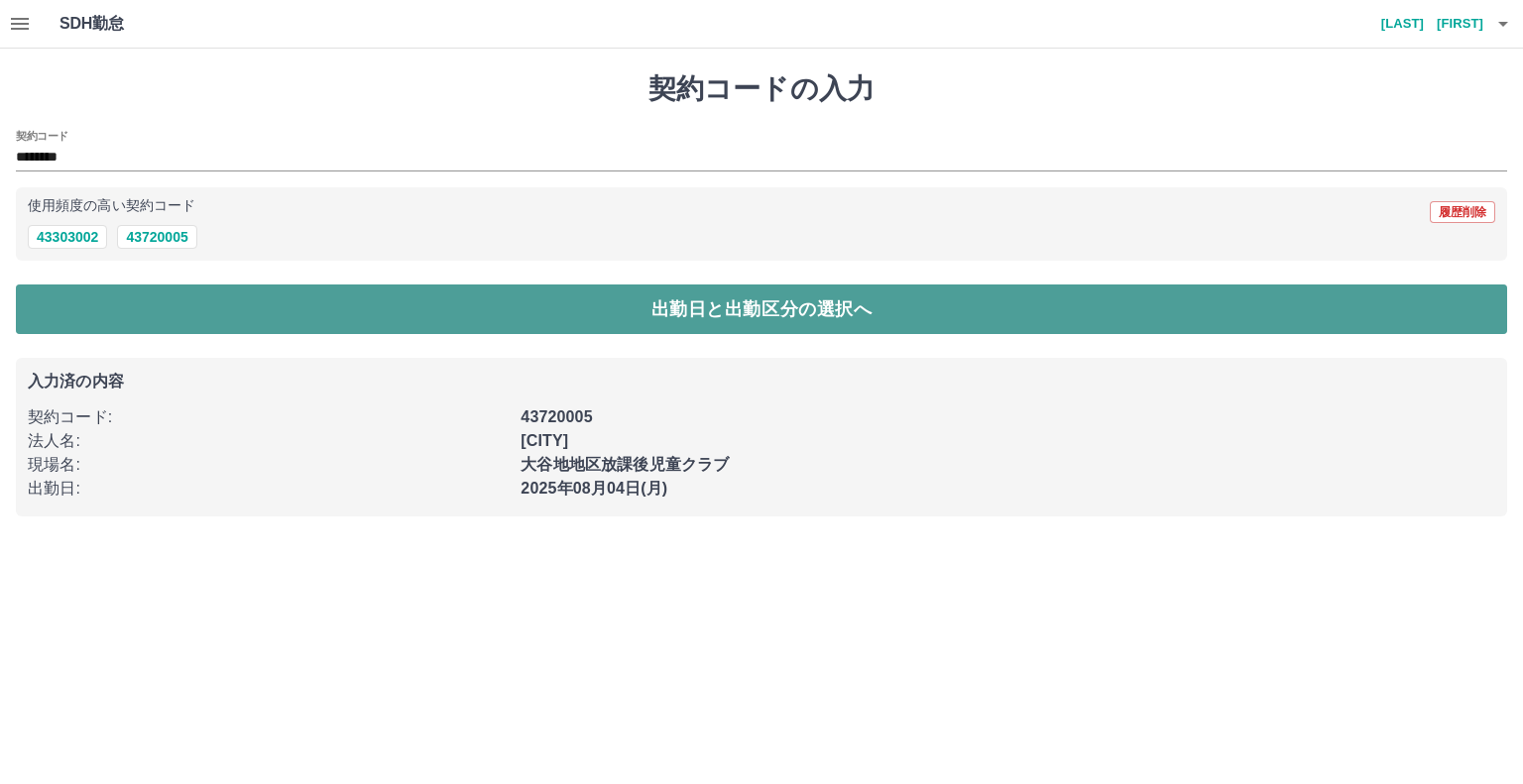 click on "出勤日と出勤区分の選択へ" at bounding box center (762, 309) 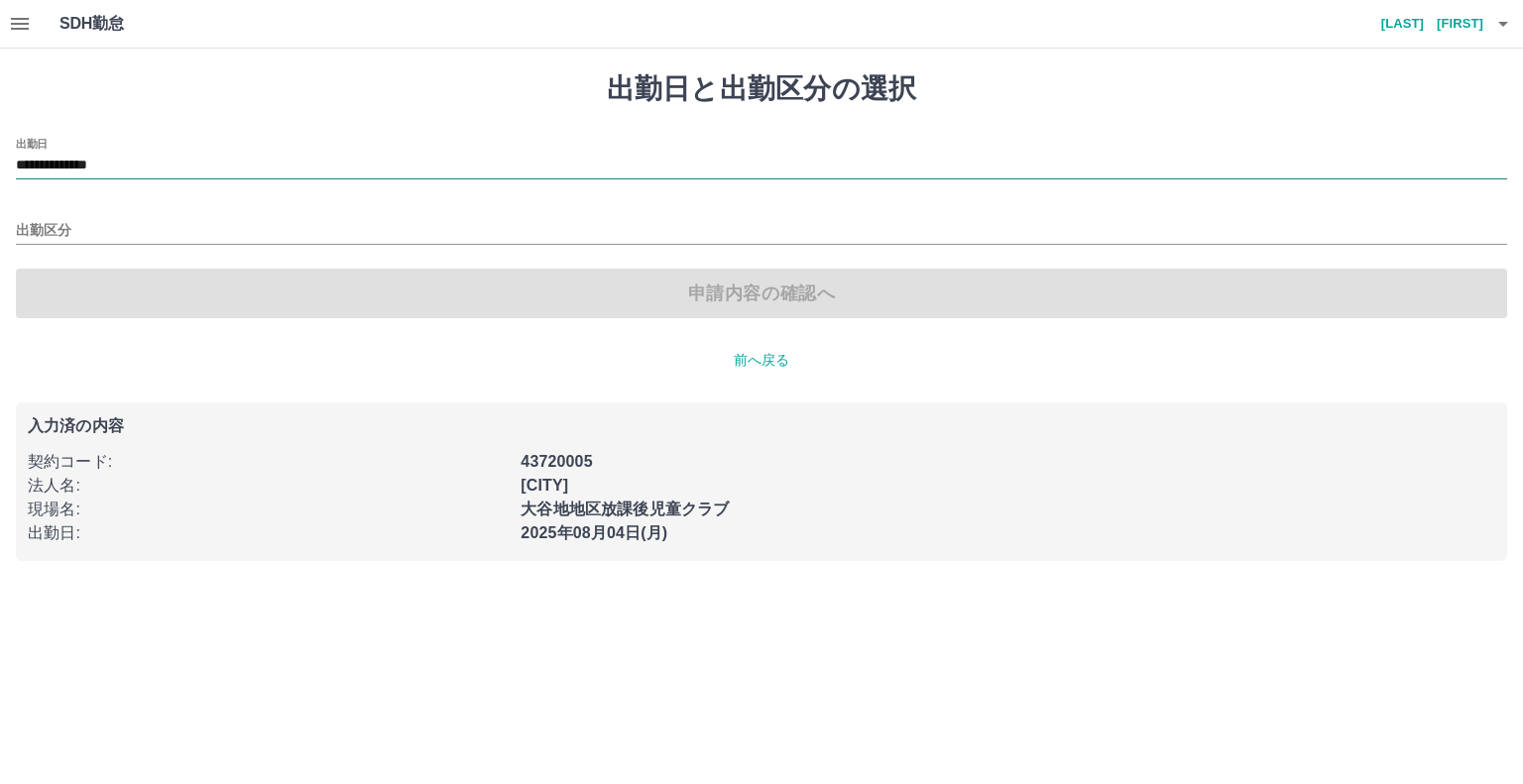click on "**********" at bounding box center (762, 166) 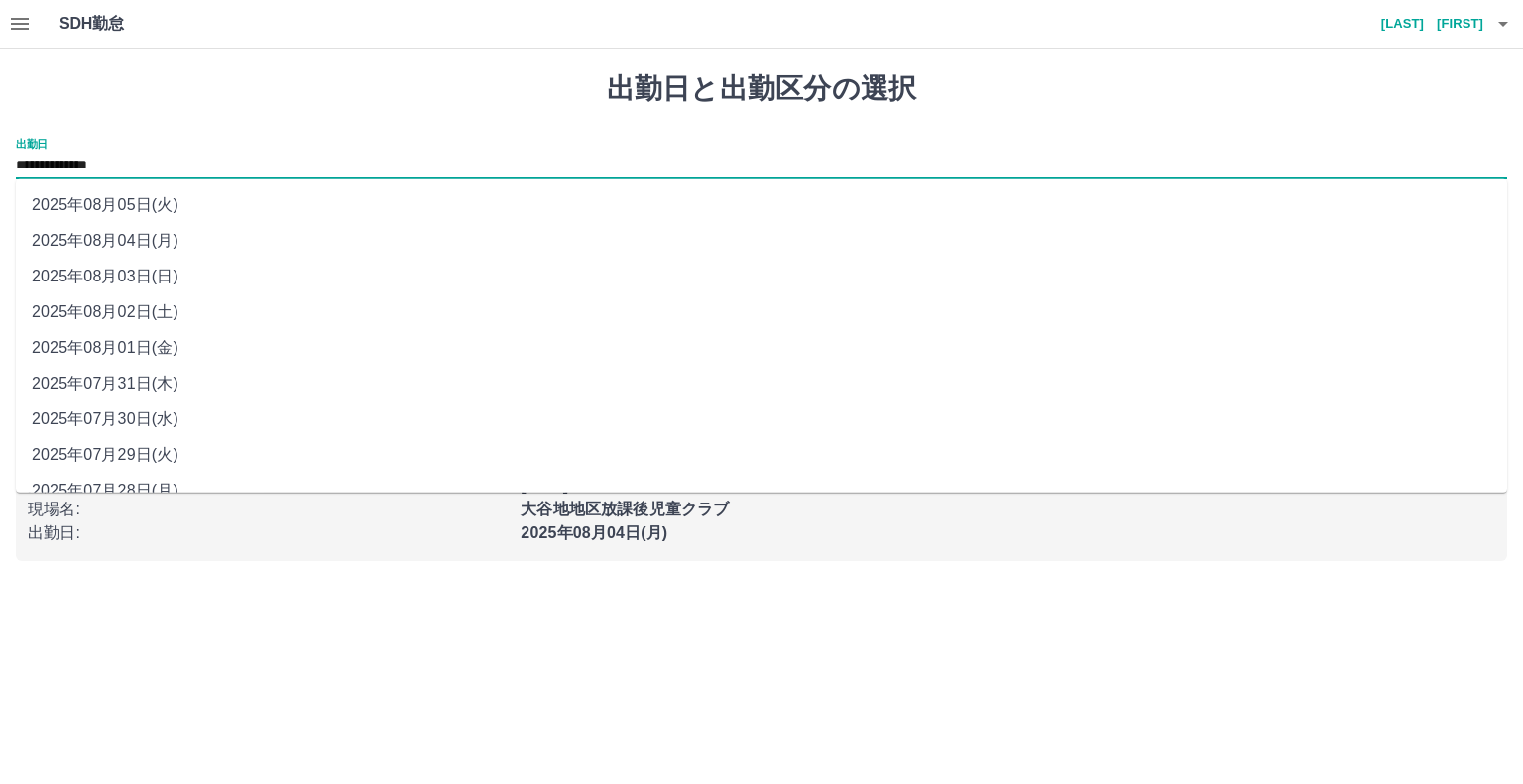 click on "2025年08月01日(金)" at bounding box center [762, 348] 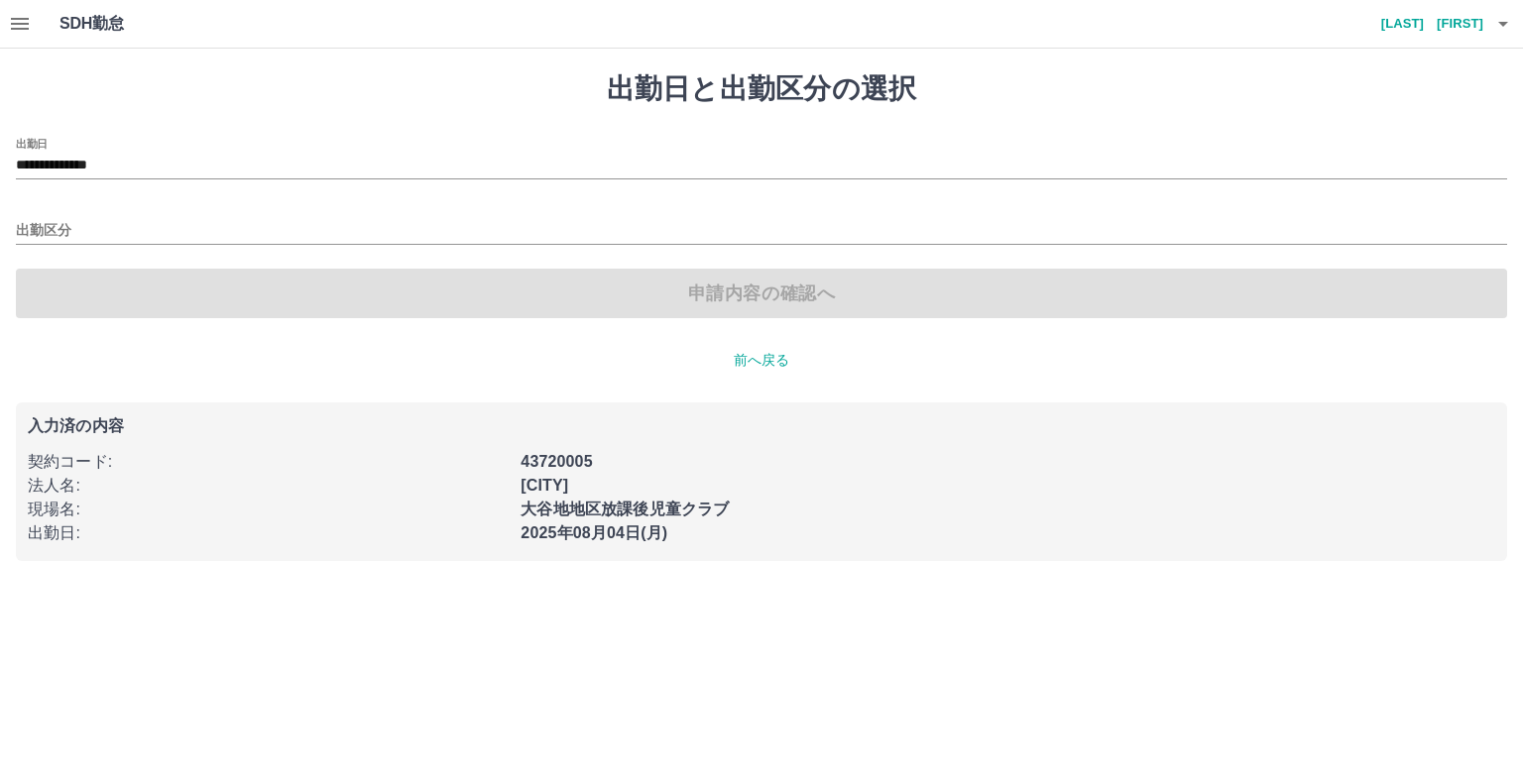 click on "申請内容の確認へ" at bounding box center [762, 293] 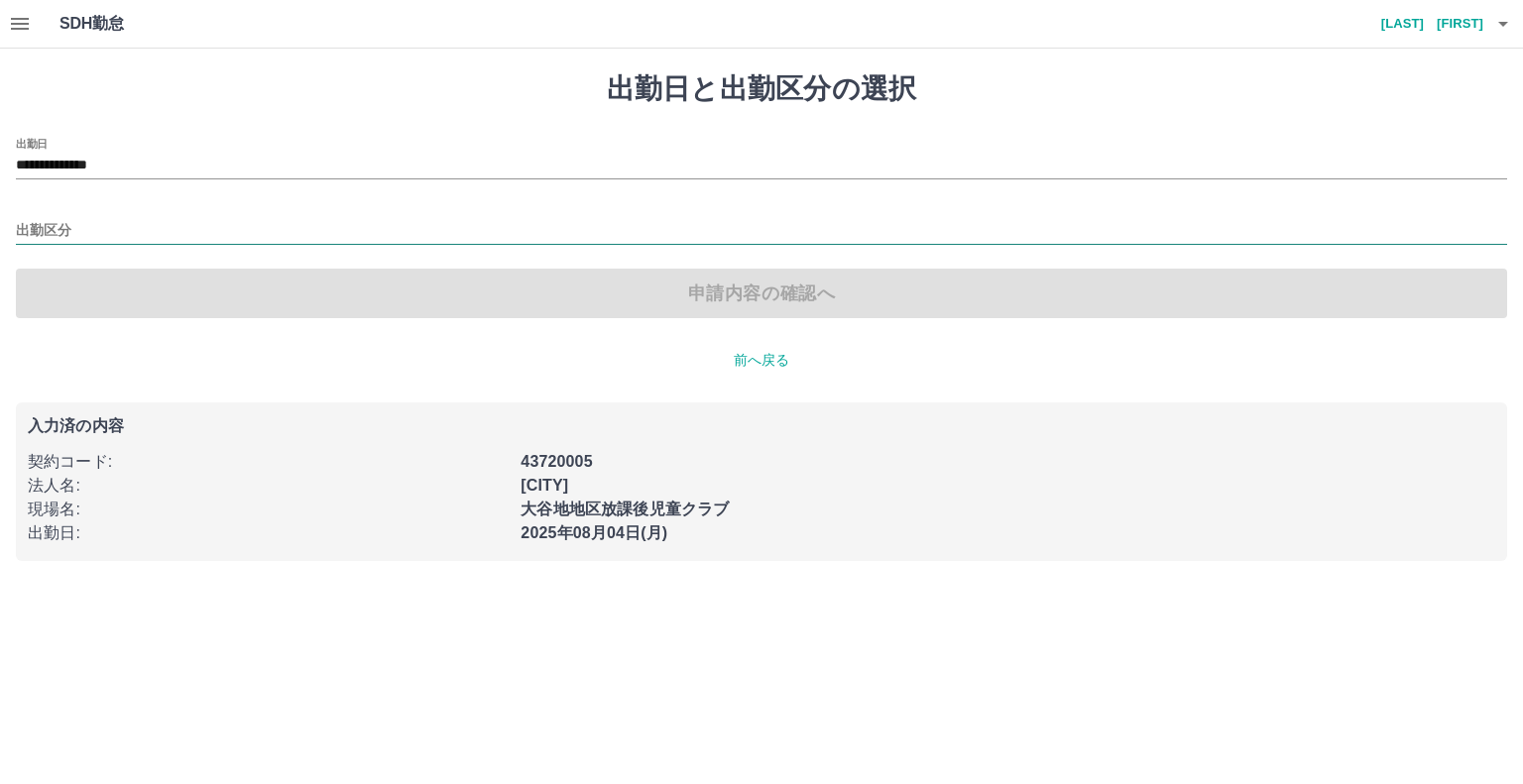 click on "出勤区分" at bounding box center (762, 231) 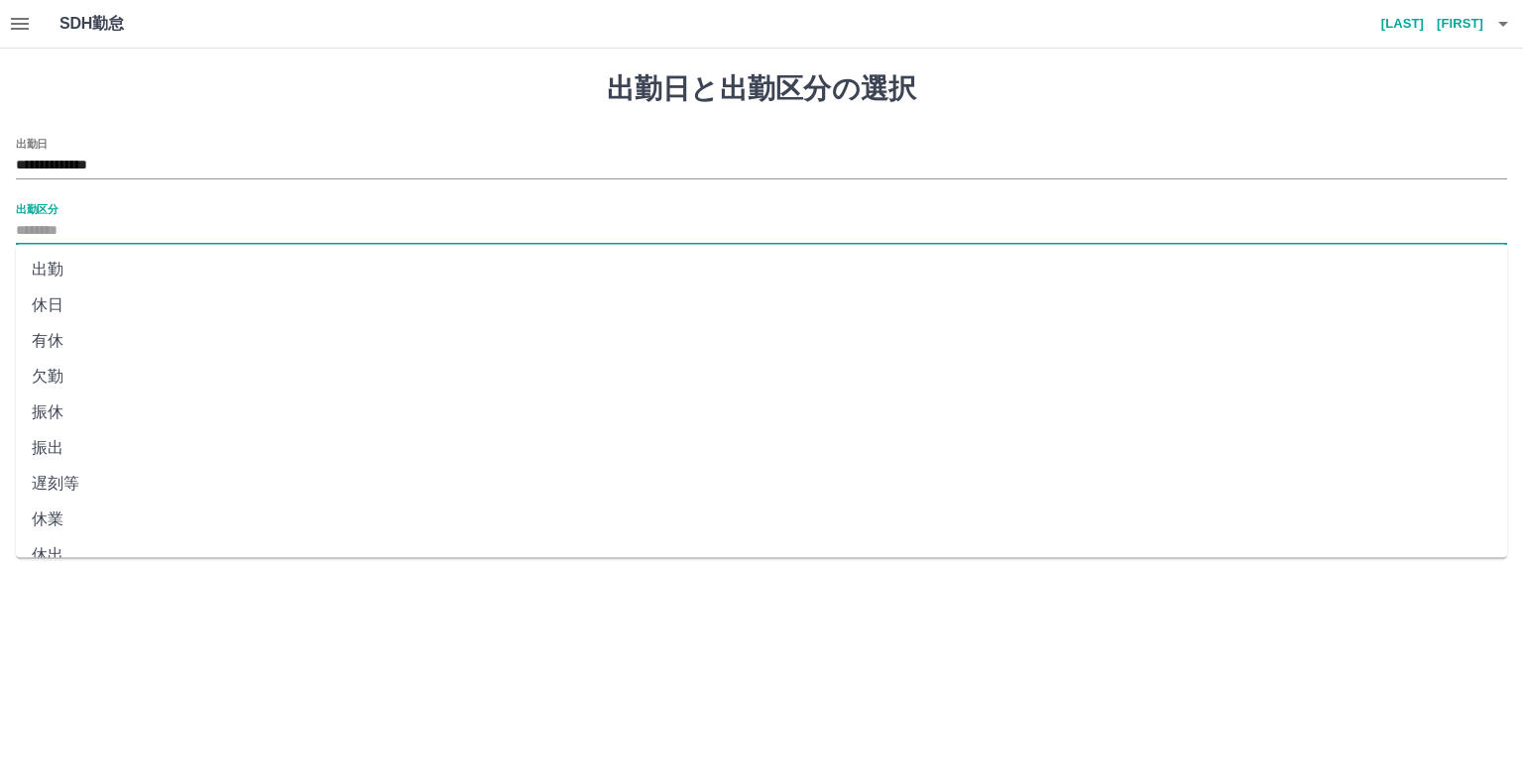 click on "出勤" at bounding box center (762, 270) 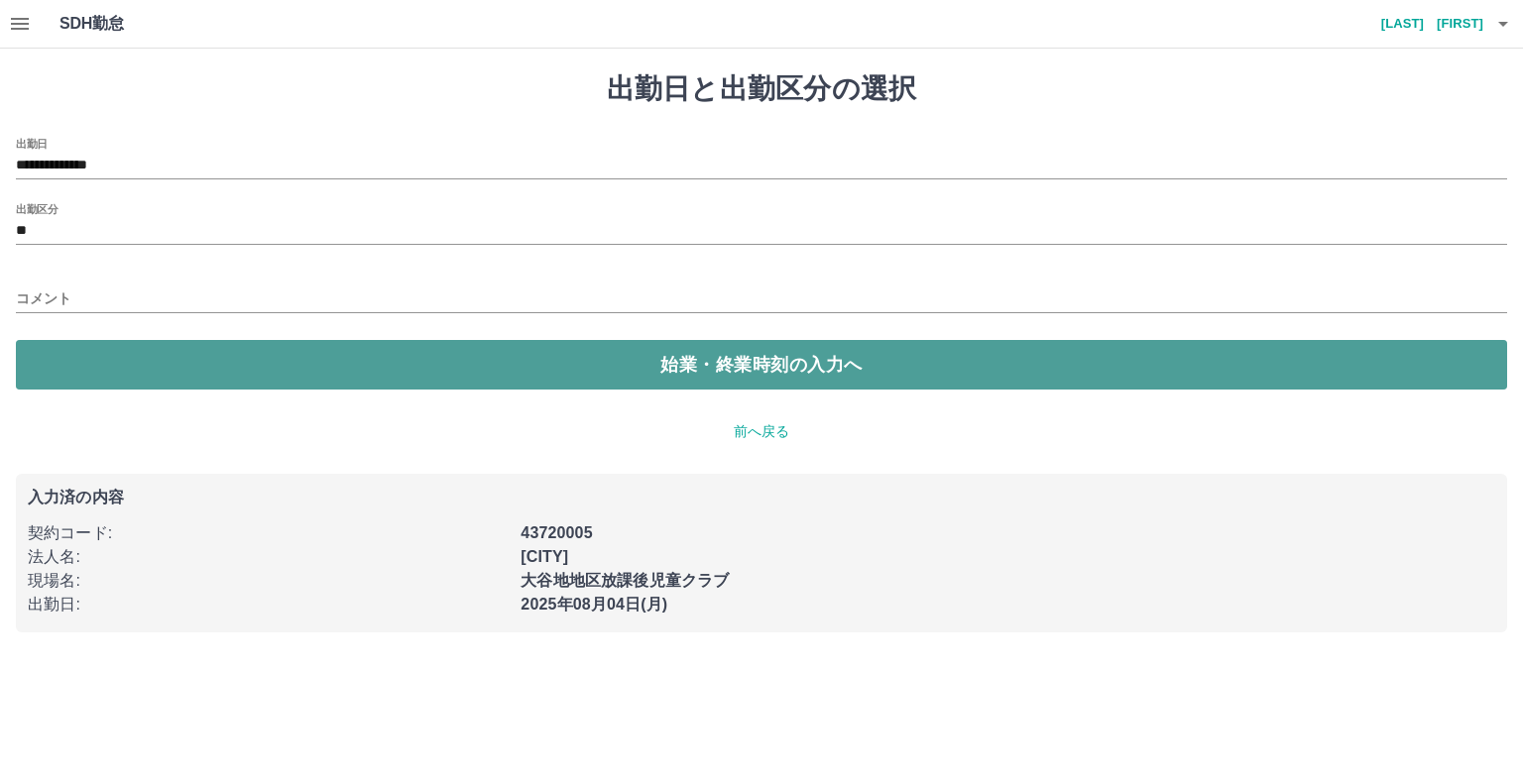 click on "始業・終業時刻の入力へ" at bounding box center [762, 365] 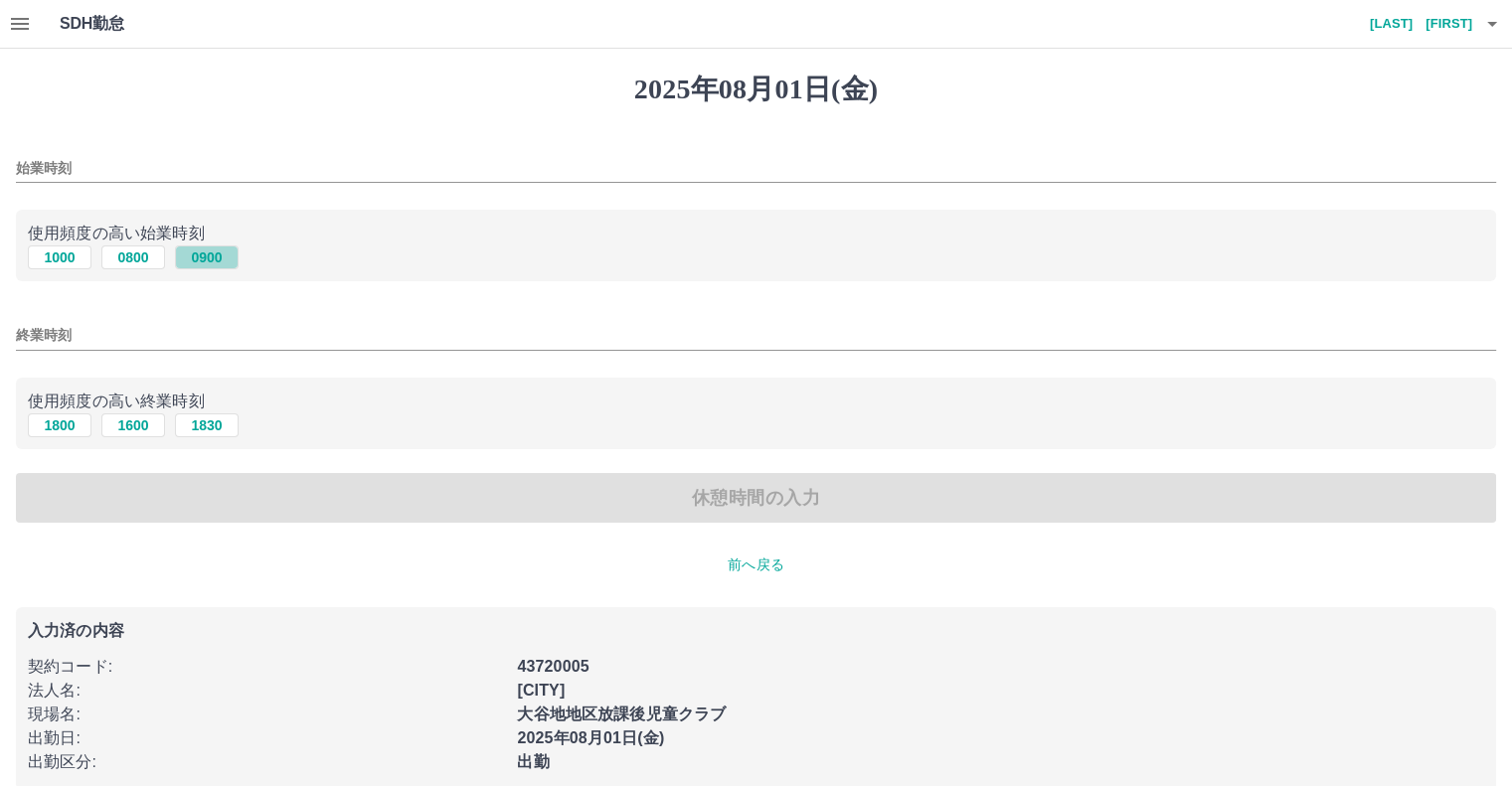 click on "0900" at bounding box center (207, 257) 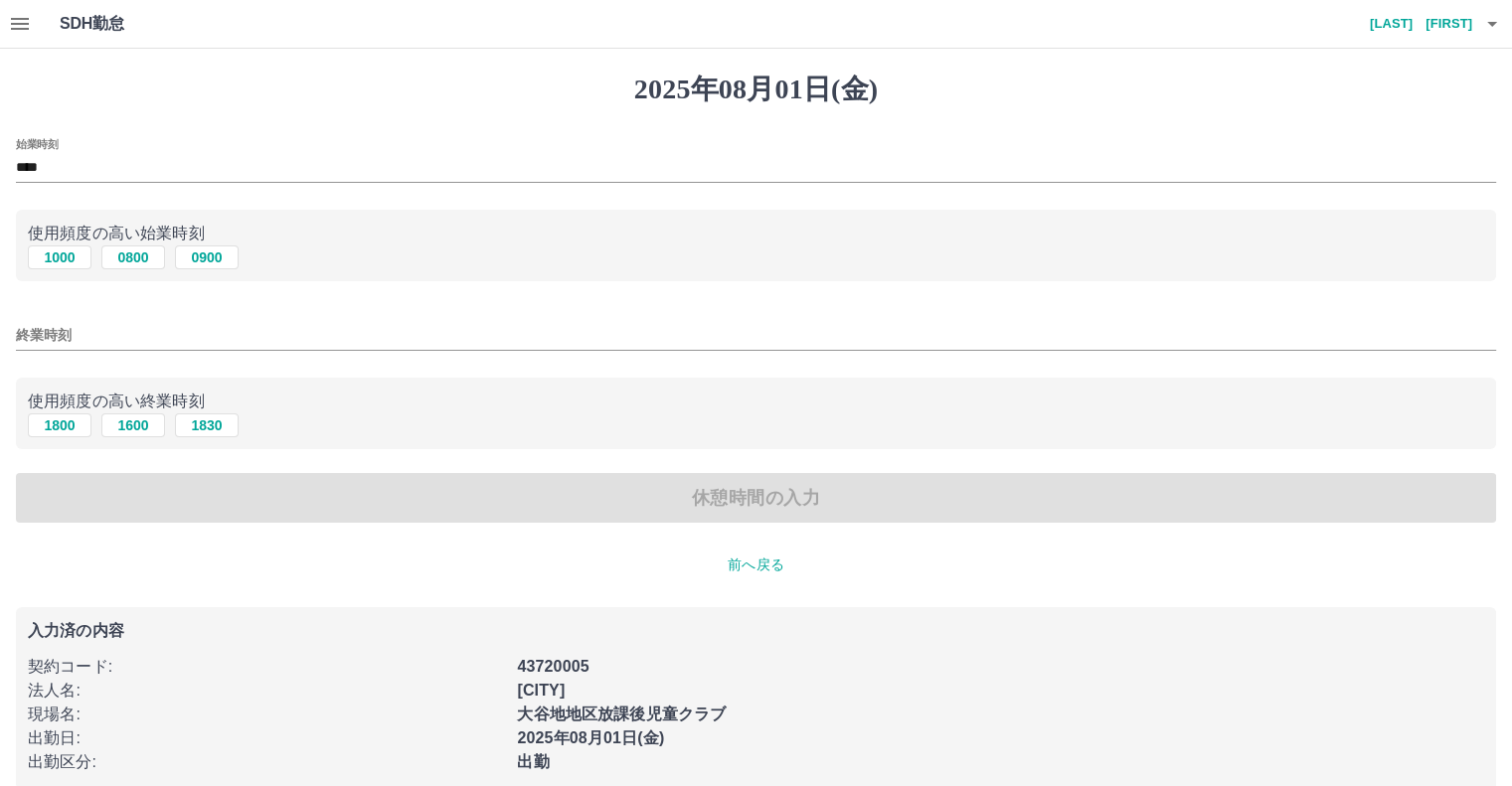 click on "終業時刻" at bounding box center (756, 335) 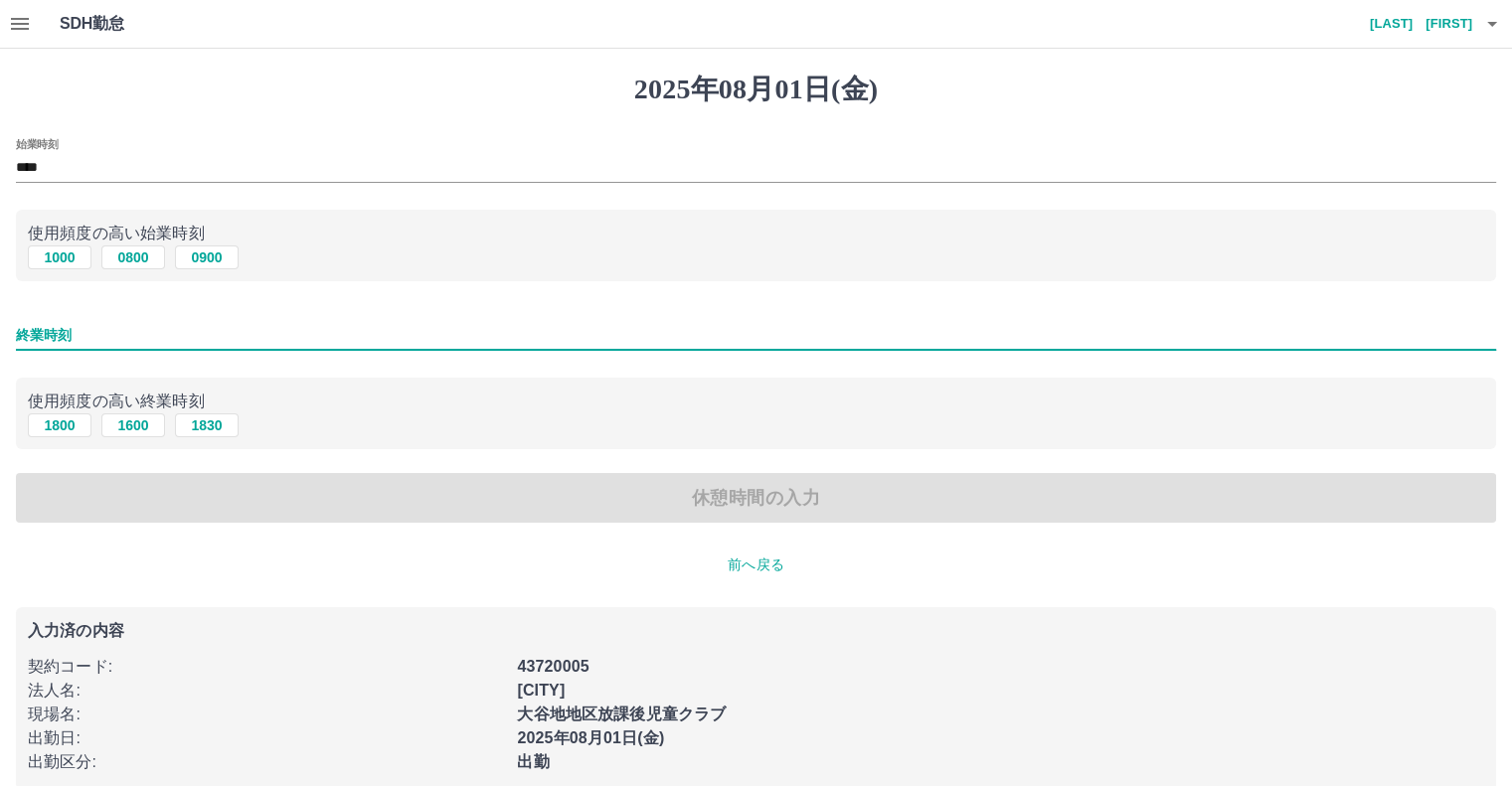 type on "****" 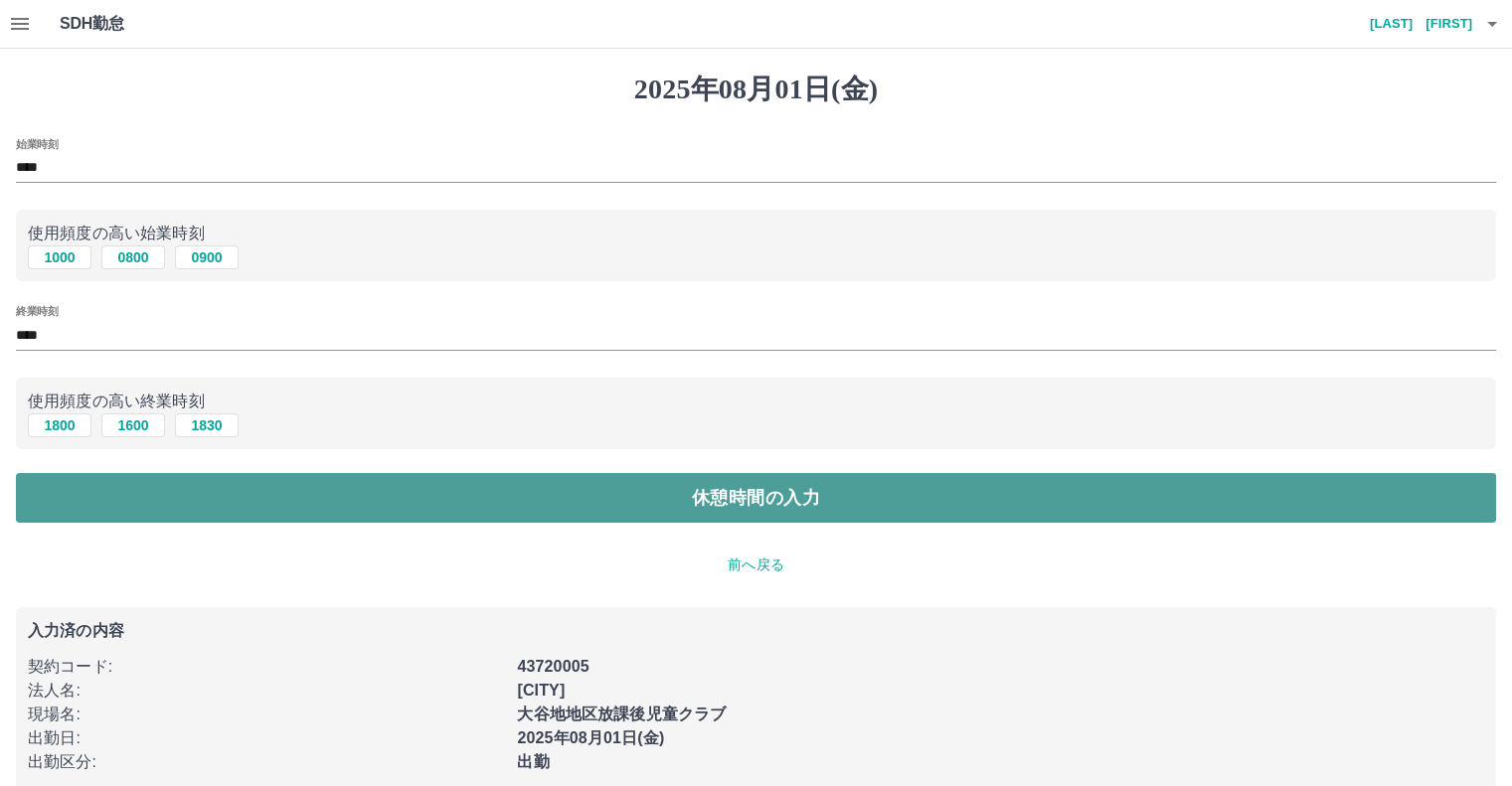 click on "休憩時間の入力" at bounding box center (756, 498) 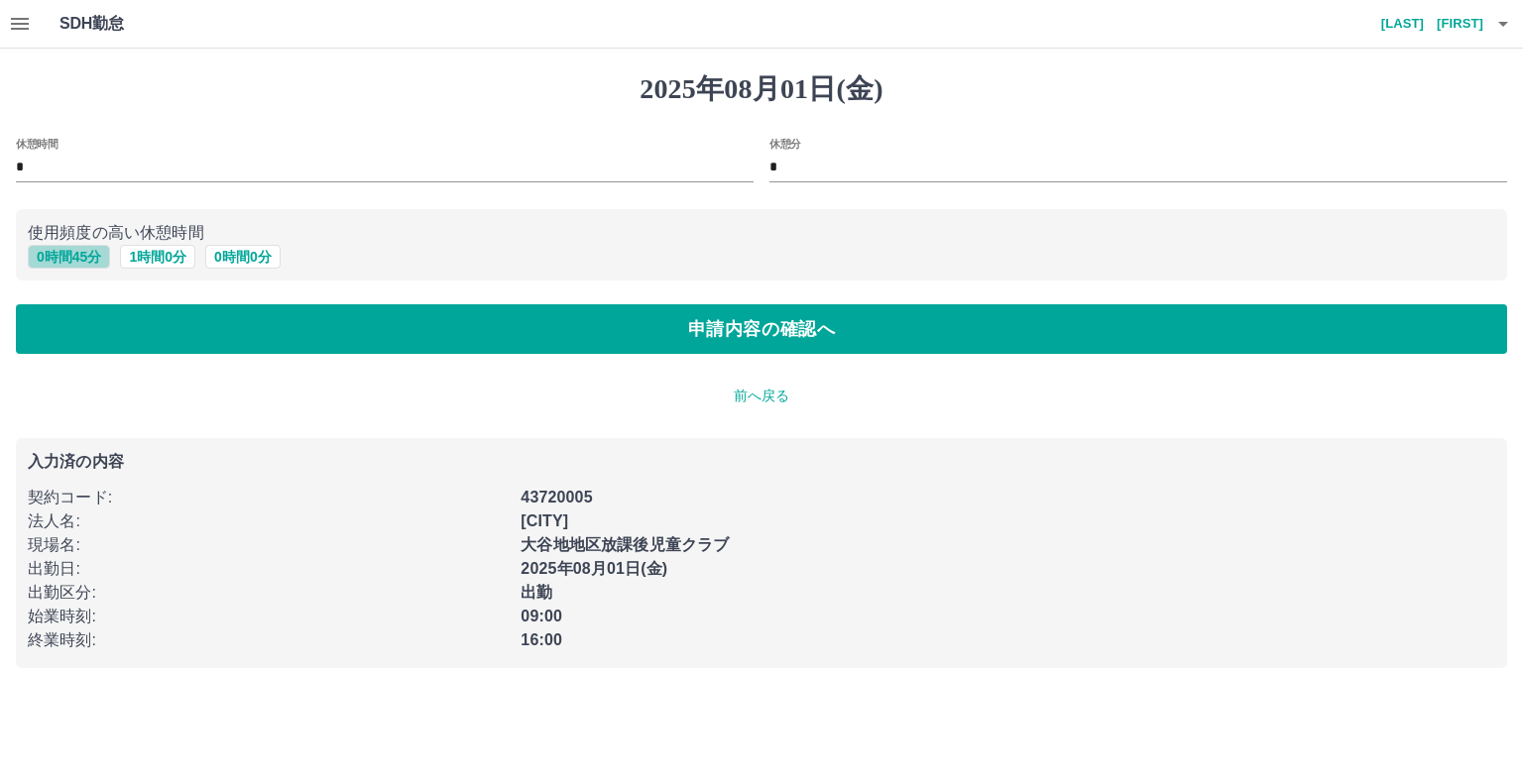 click on "0 時間 45 分" at bounding box center (68, 257) 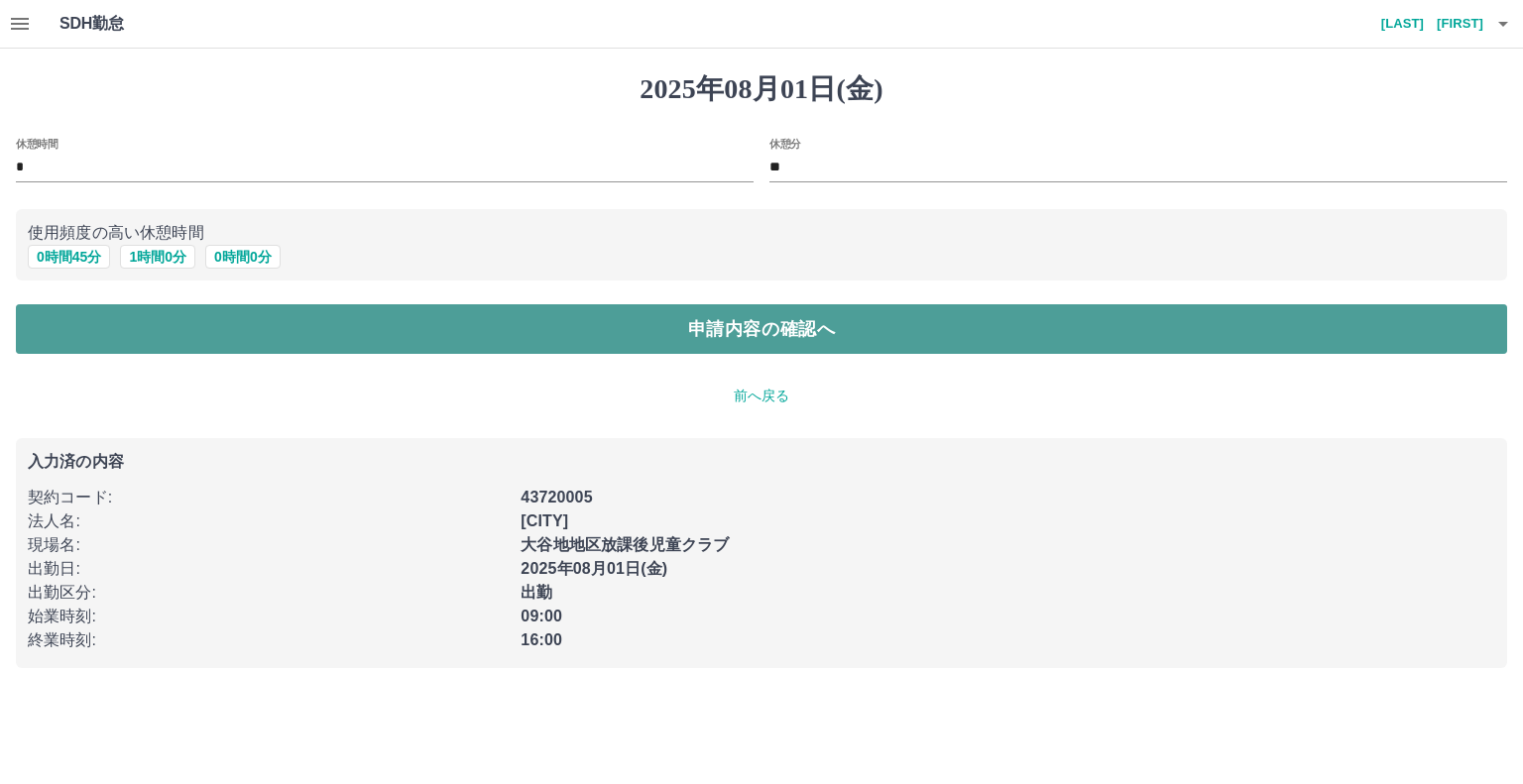 click on "申請内容の確認へ" at bounding box center [762, 329] 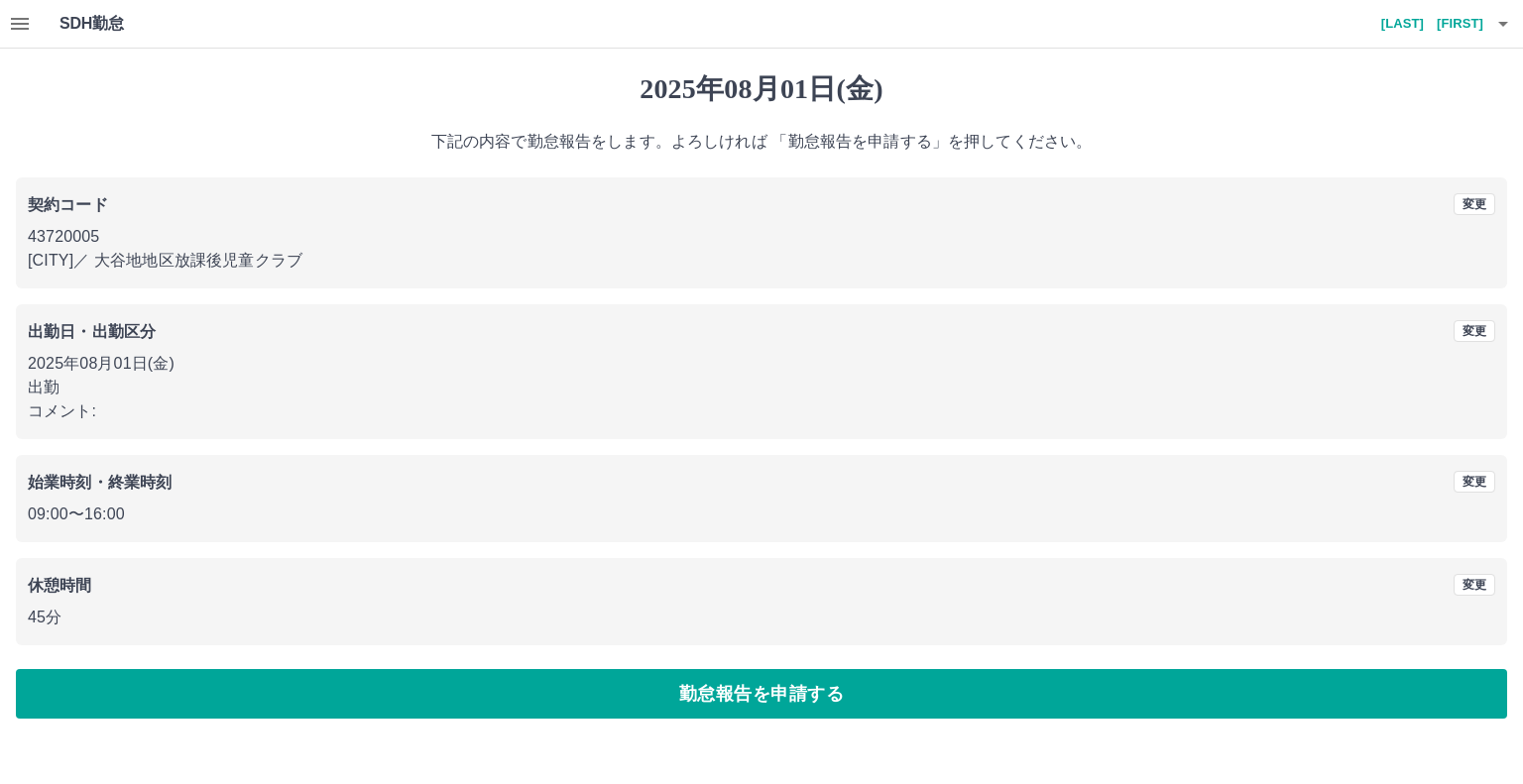 click on "勤怠報告を申請する" at bounding box center [762, 694] 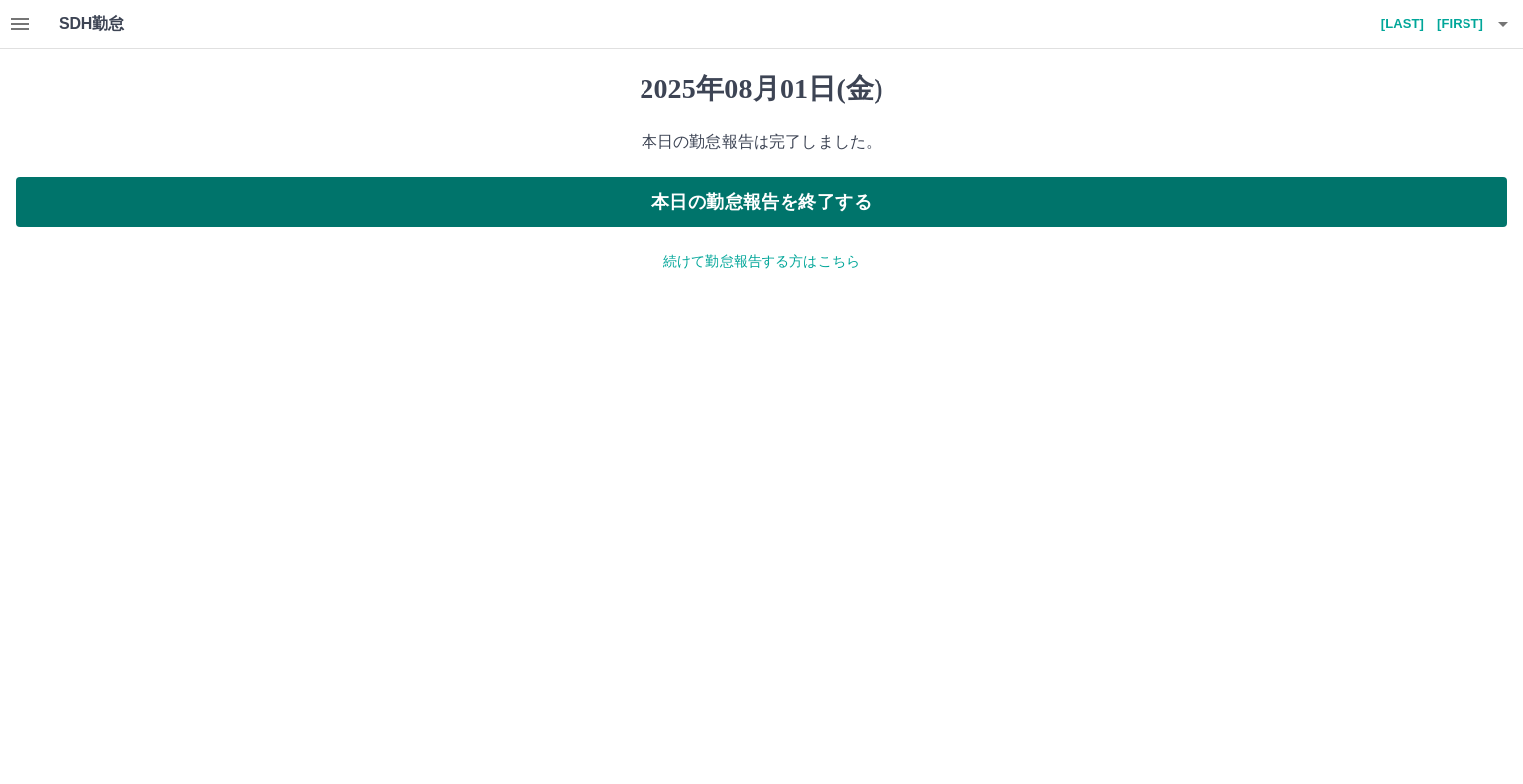 click on "本日の勤怠報告を終了する" at bounding box center [762, 202] 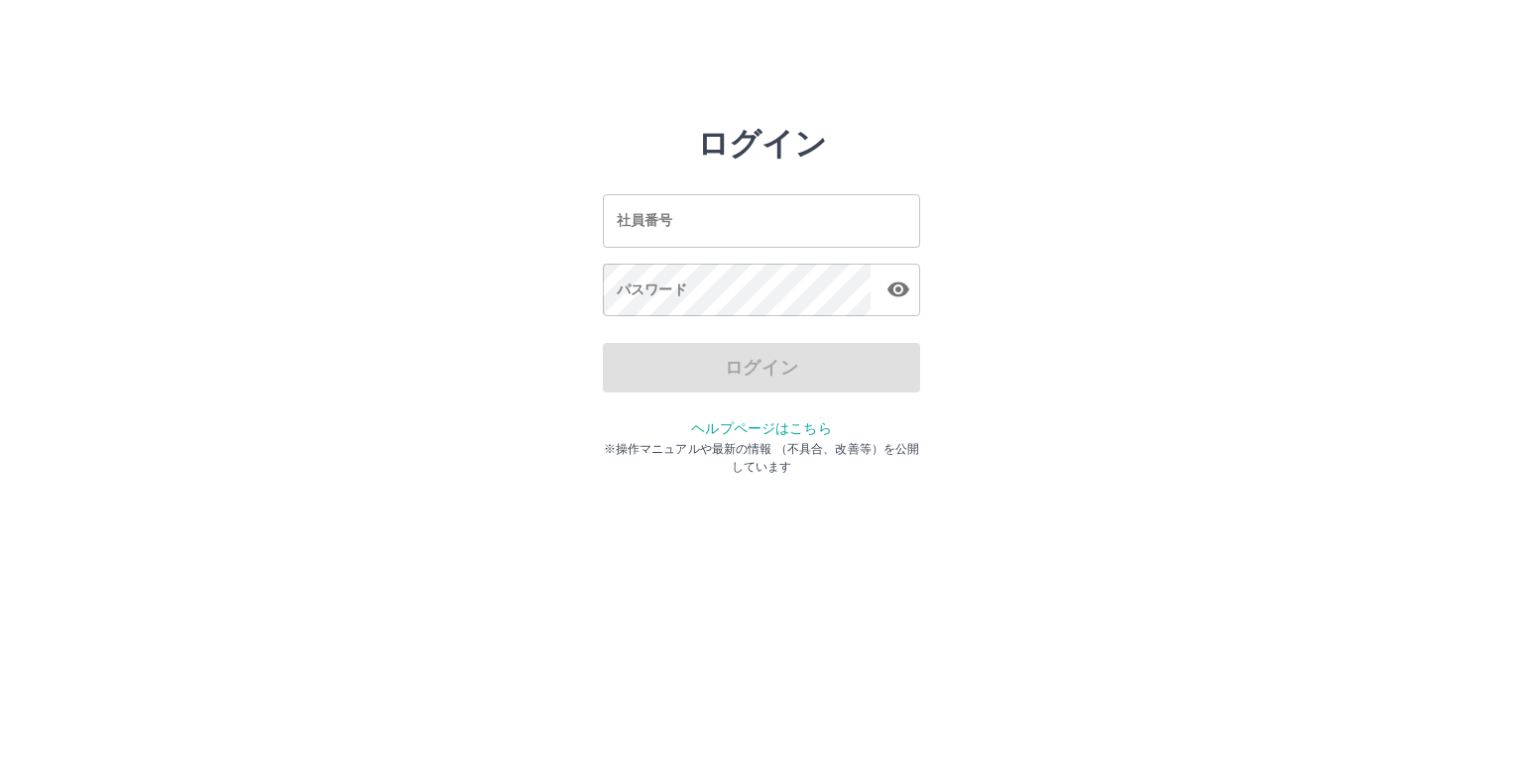 scroll, scrollTop: 0, scrollLeft: 0, axis: both 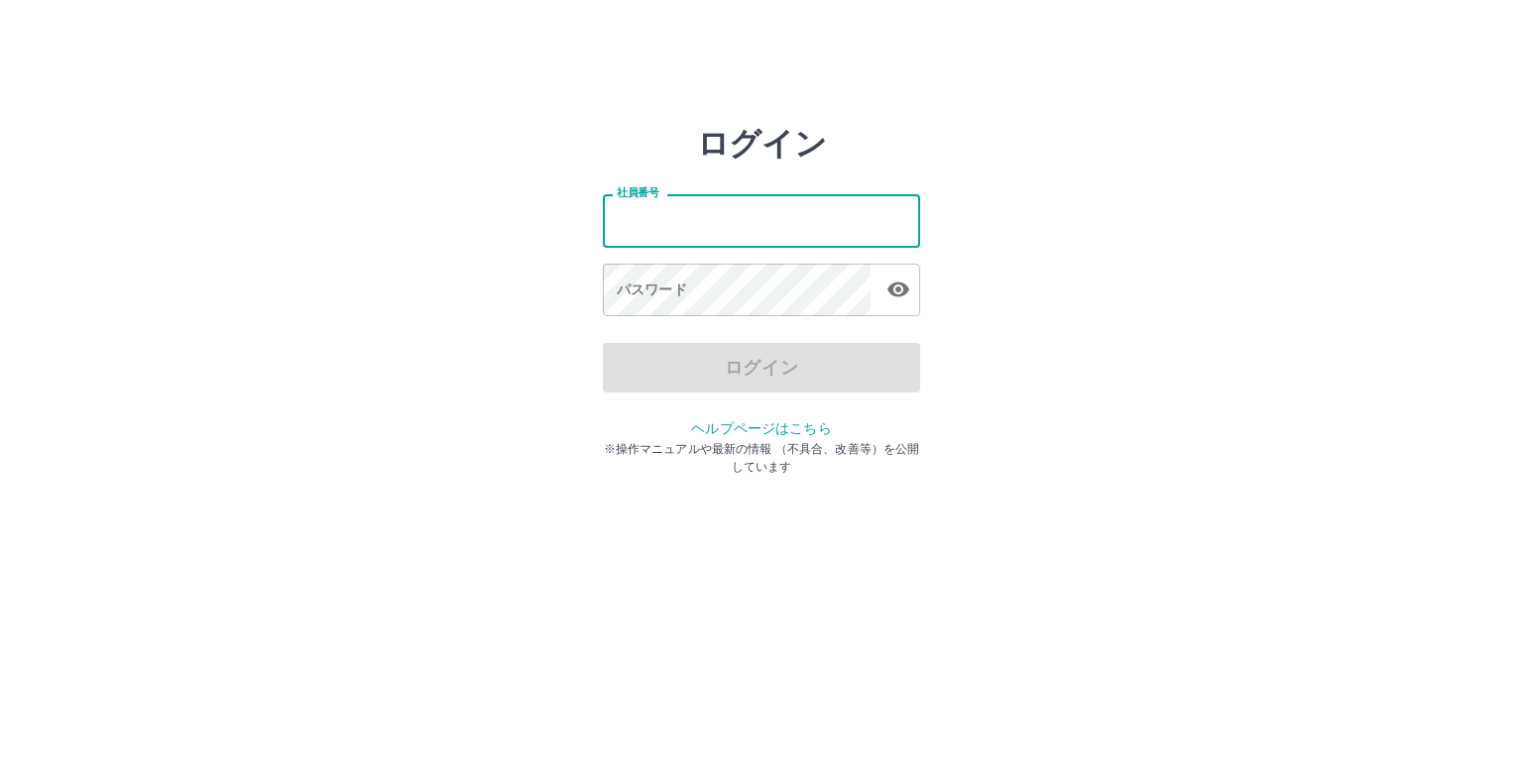 click on "社員番号" at bounding box center (762, 220) 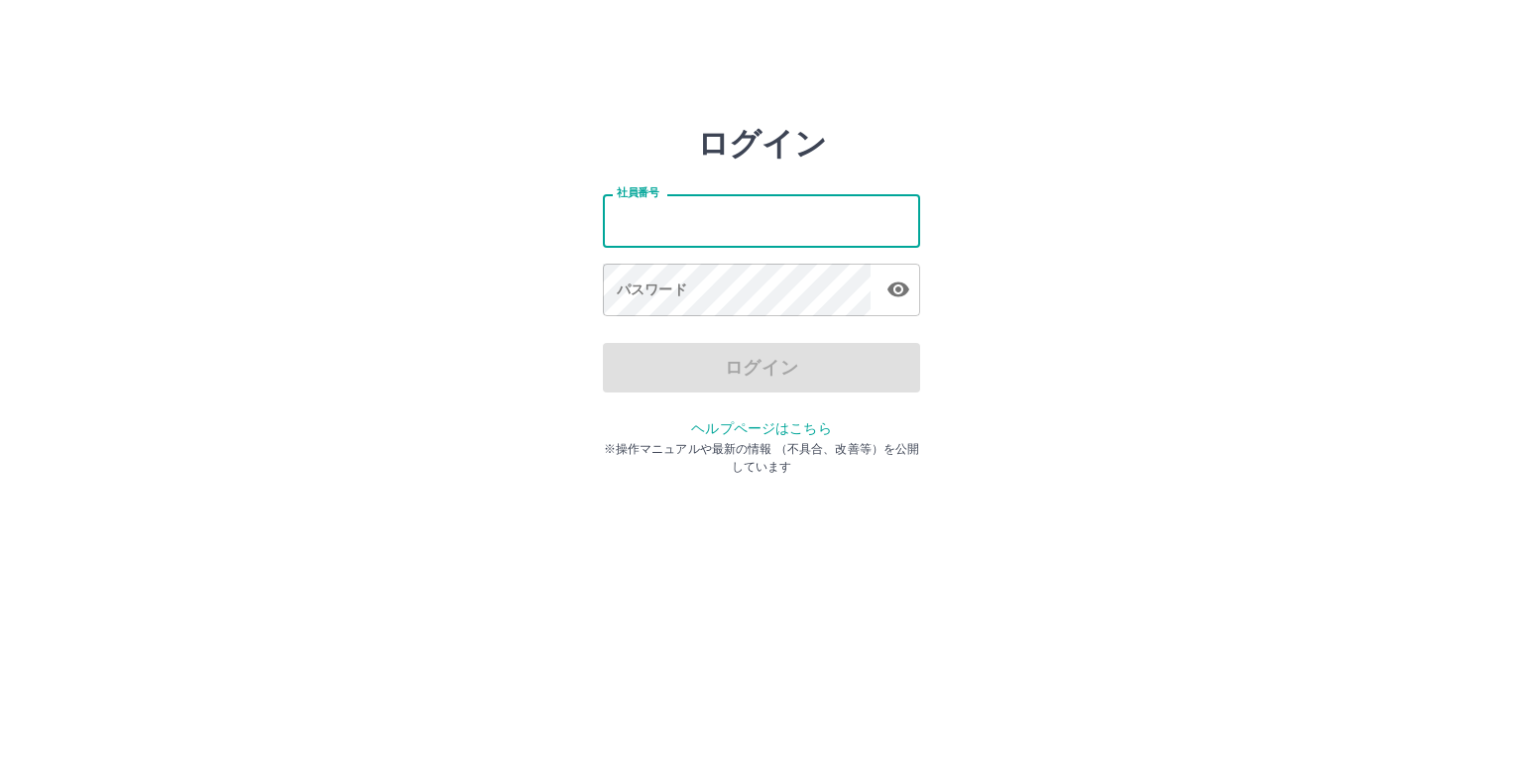 type on "*******" 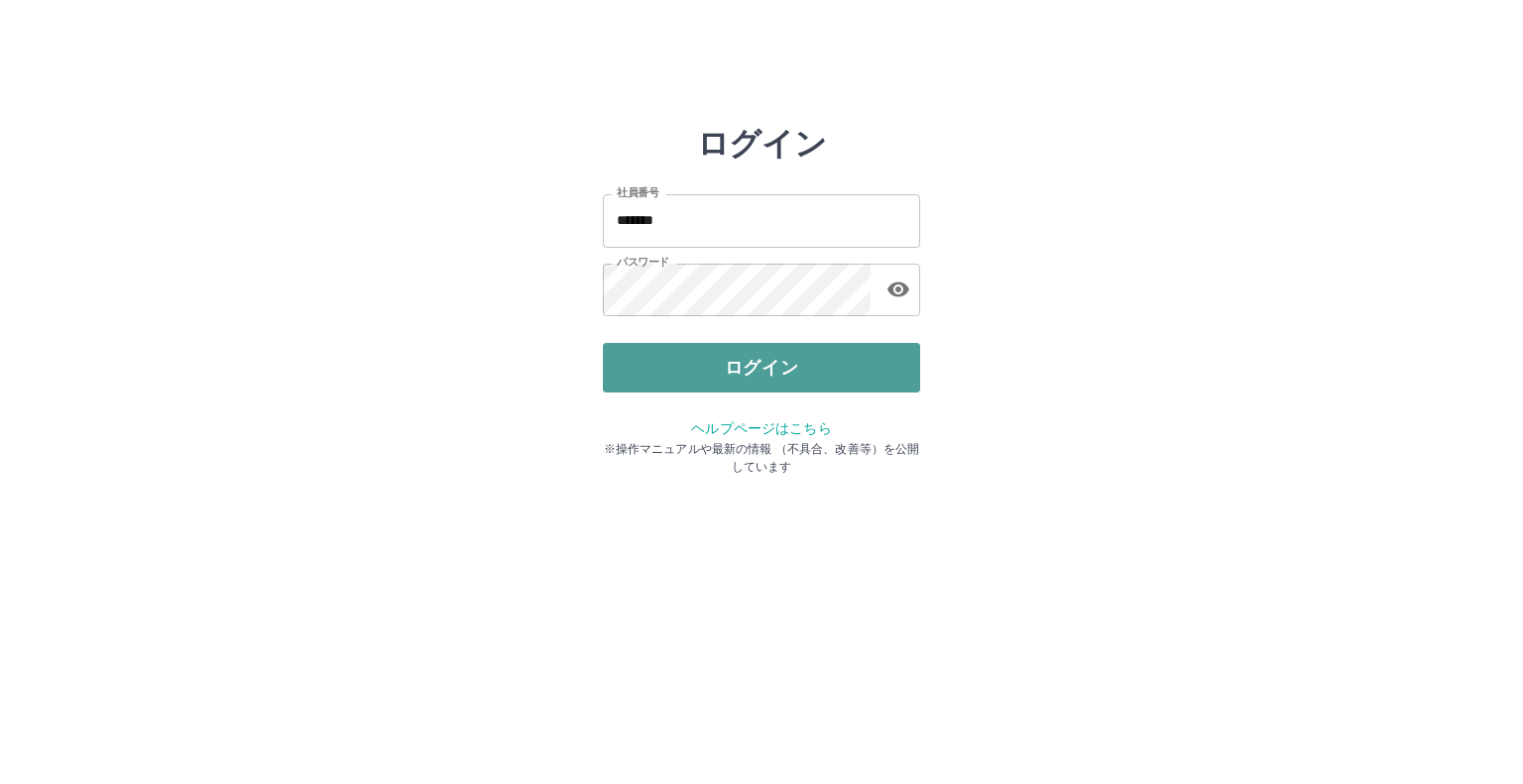 click on "ログイン" at bounding box center (762, 368) 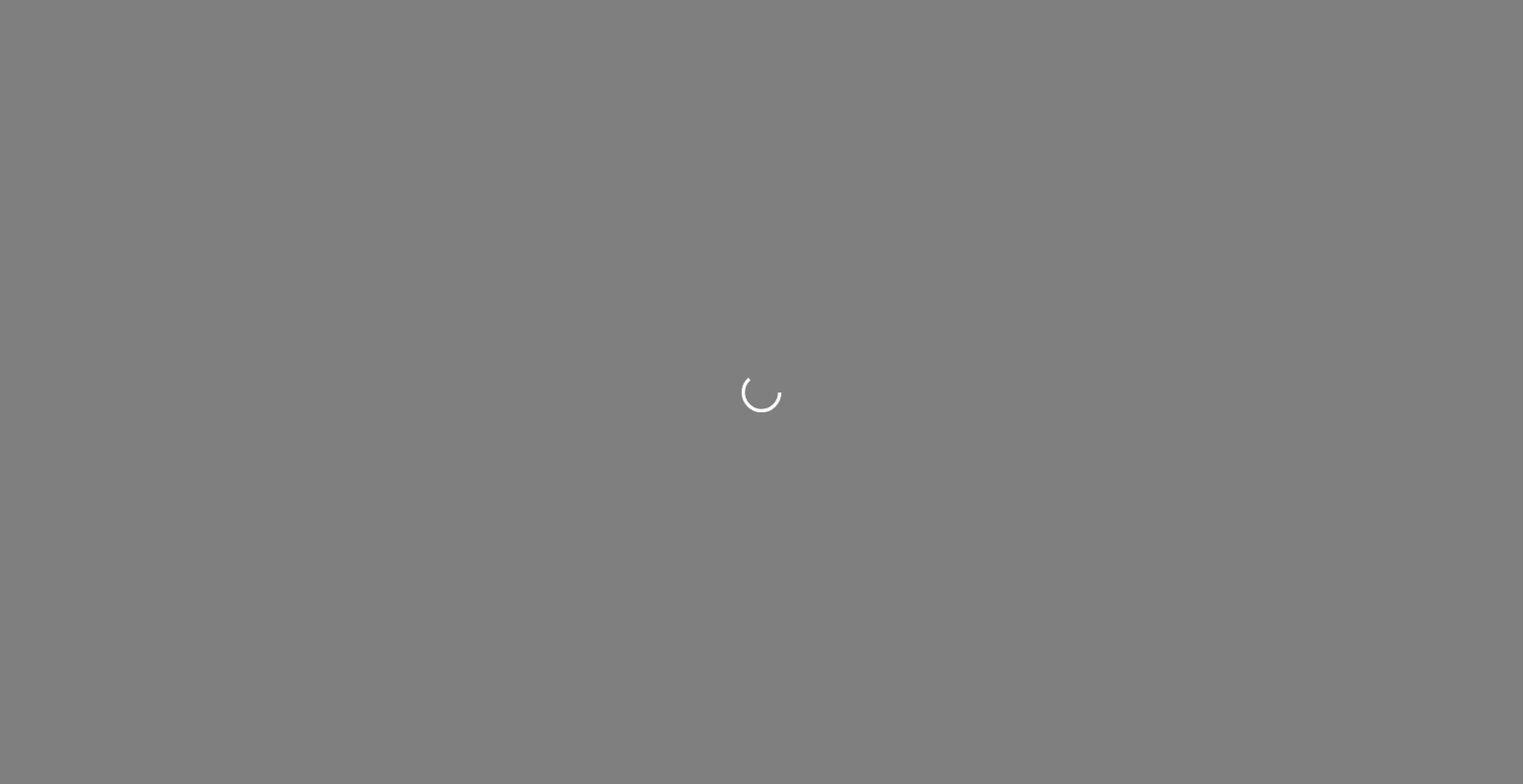 scroll, scrollTop: 0, scrollLeft: 0, axis: both 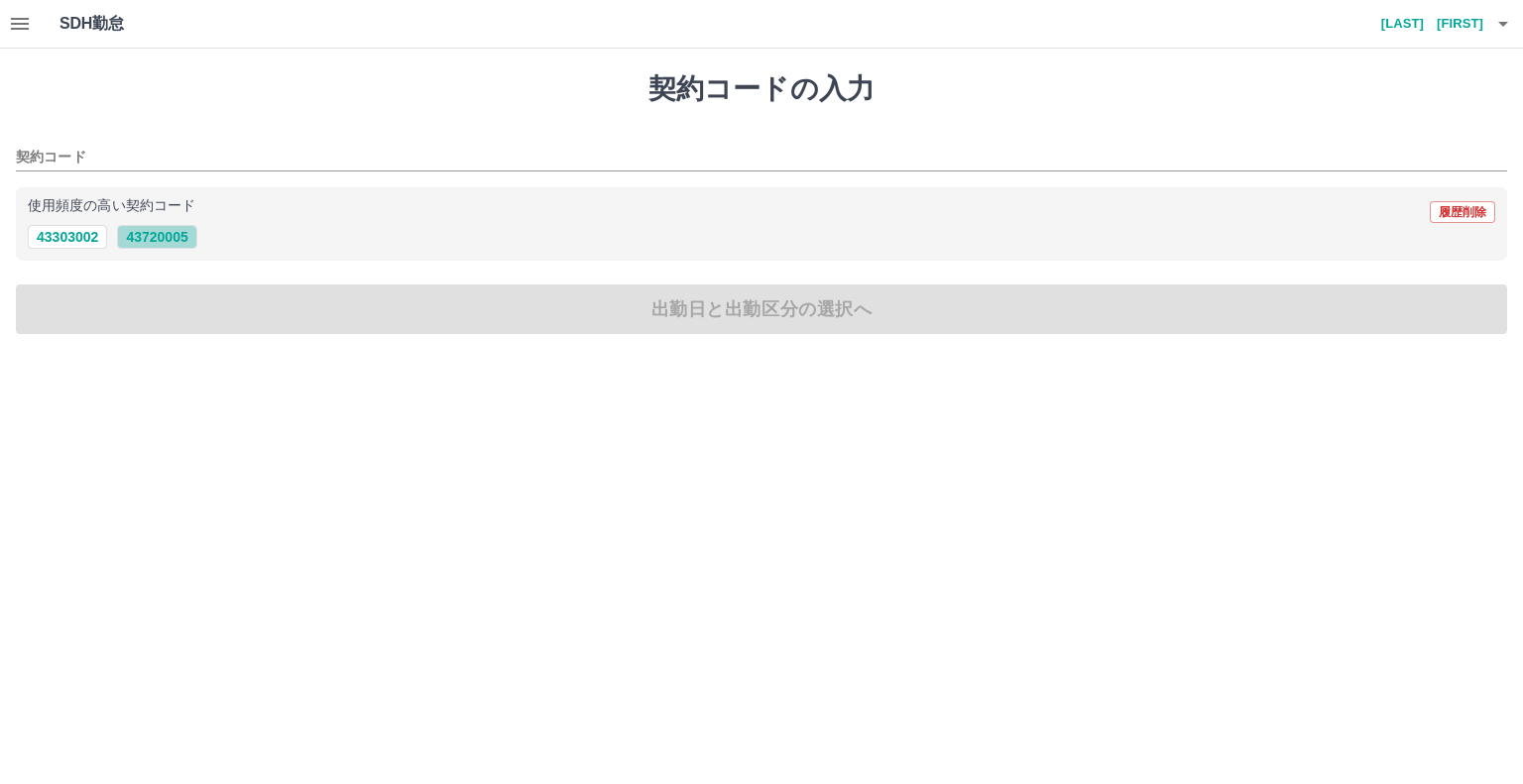click on "43720005" at bounding box center [157, 237] 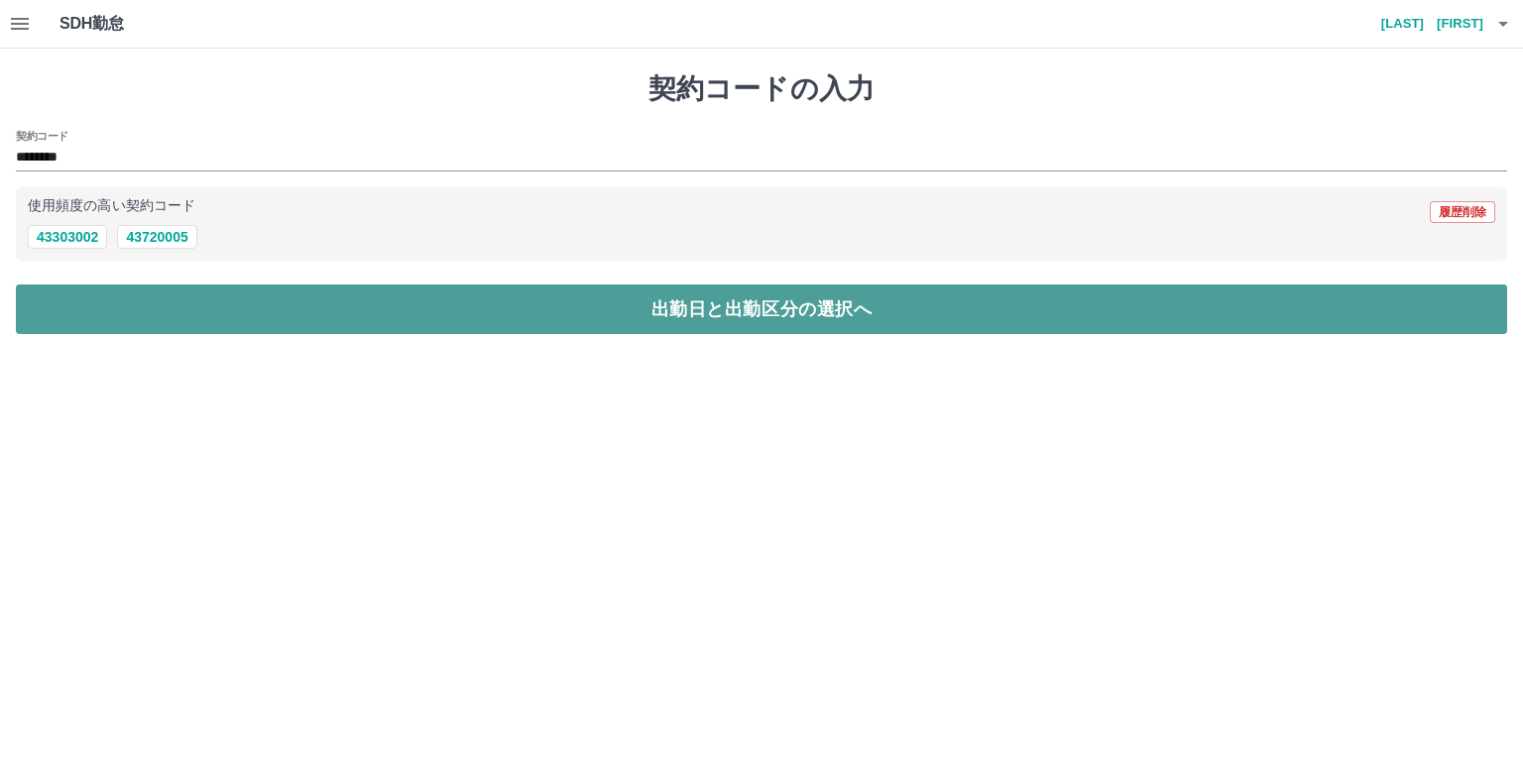 click on "出勤日と出勤区分の選択へ" at bounding box center [762, 309] 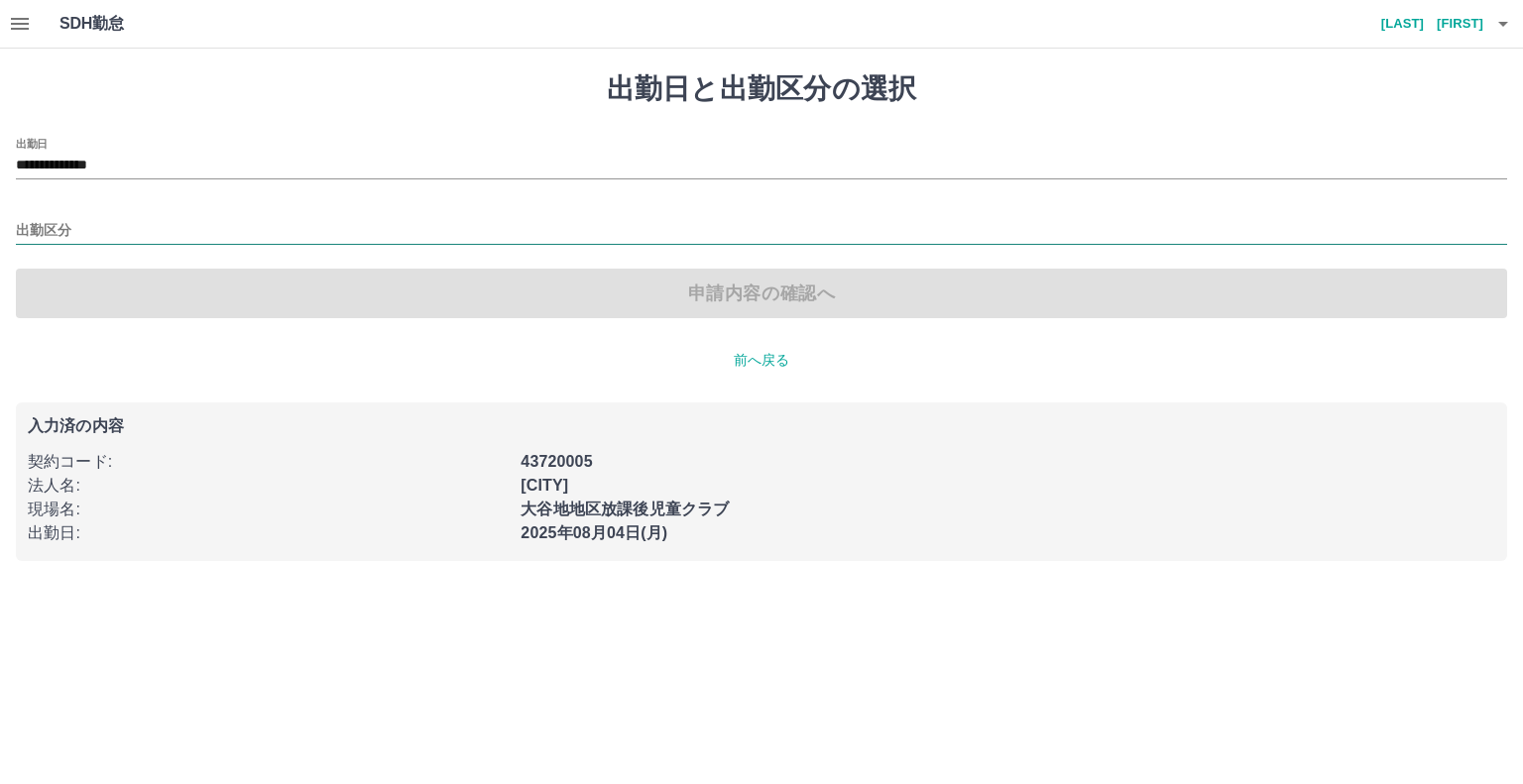 click on "出勤区分" at bounding box center (762, 231) 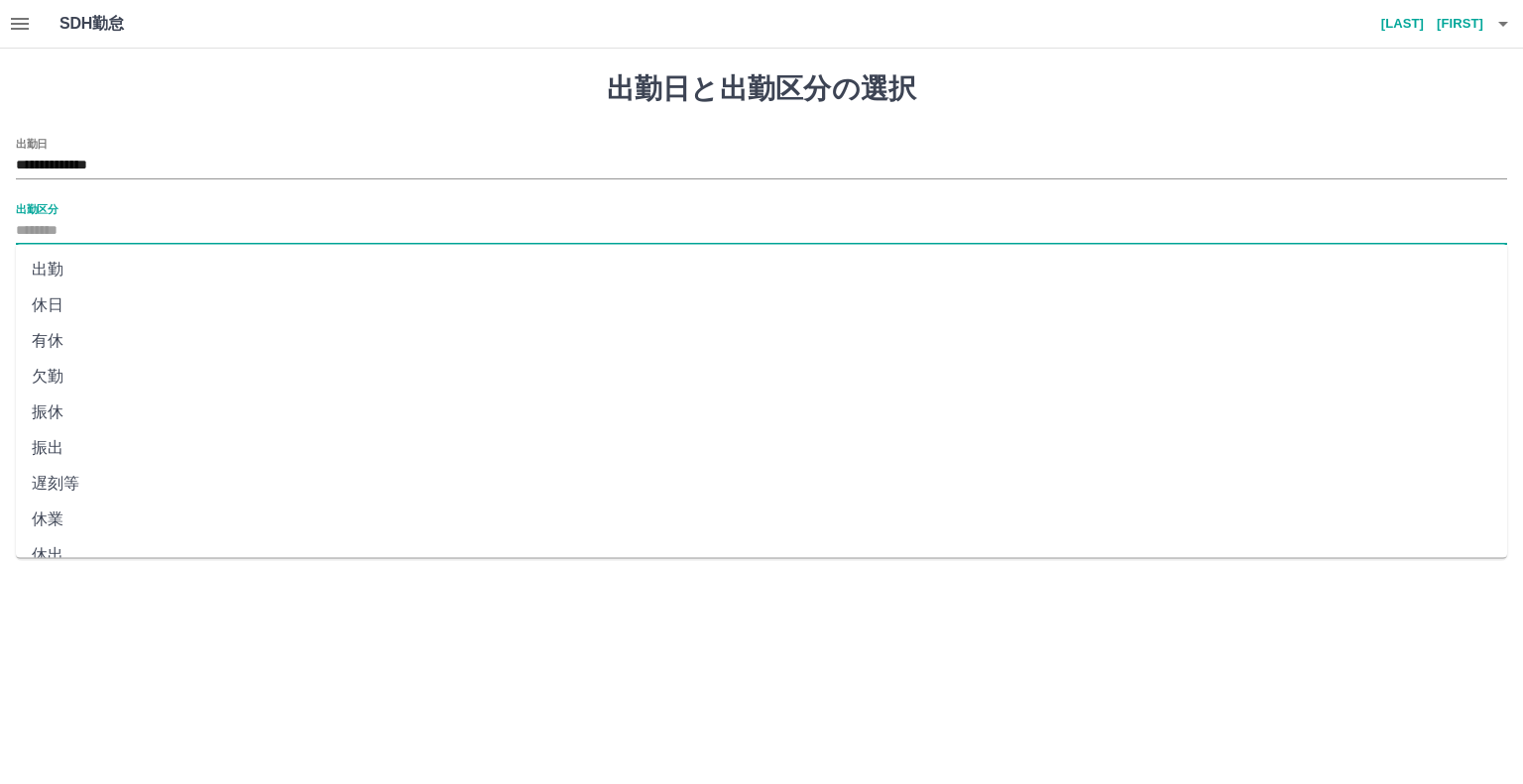 click on "出勤" at bounding box center [762, 270] 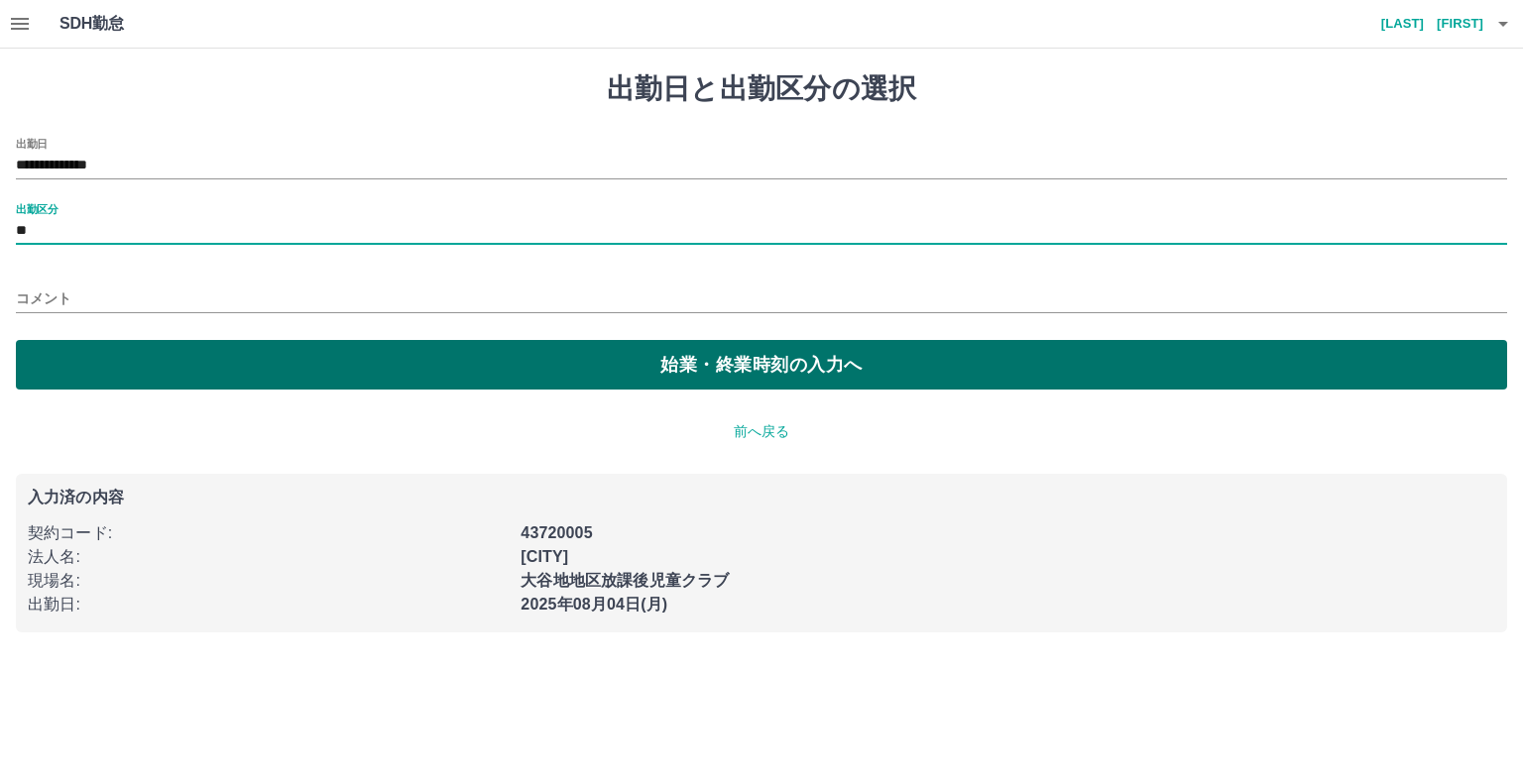 click on "始業・終業時刻の入力へ" at bounding box center [762, 365] 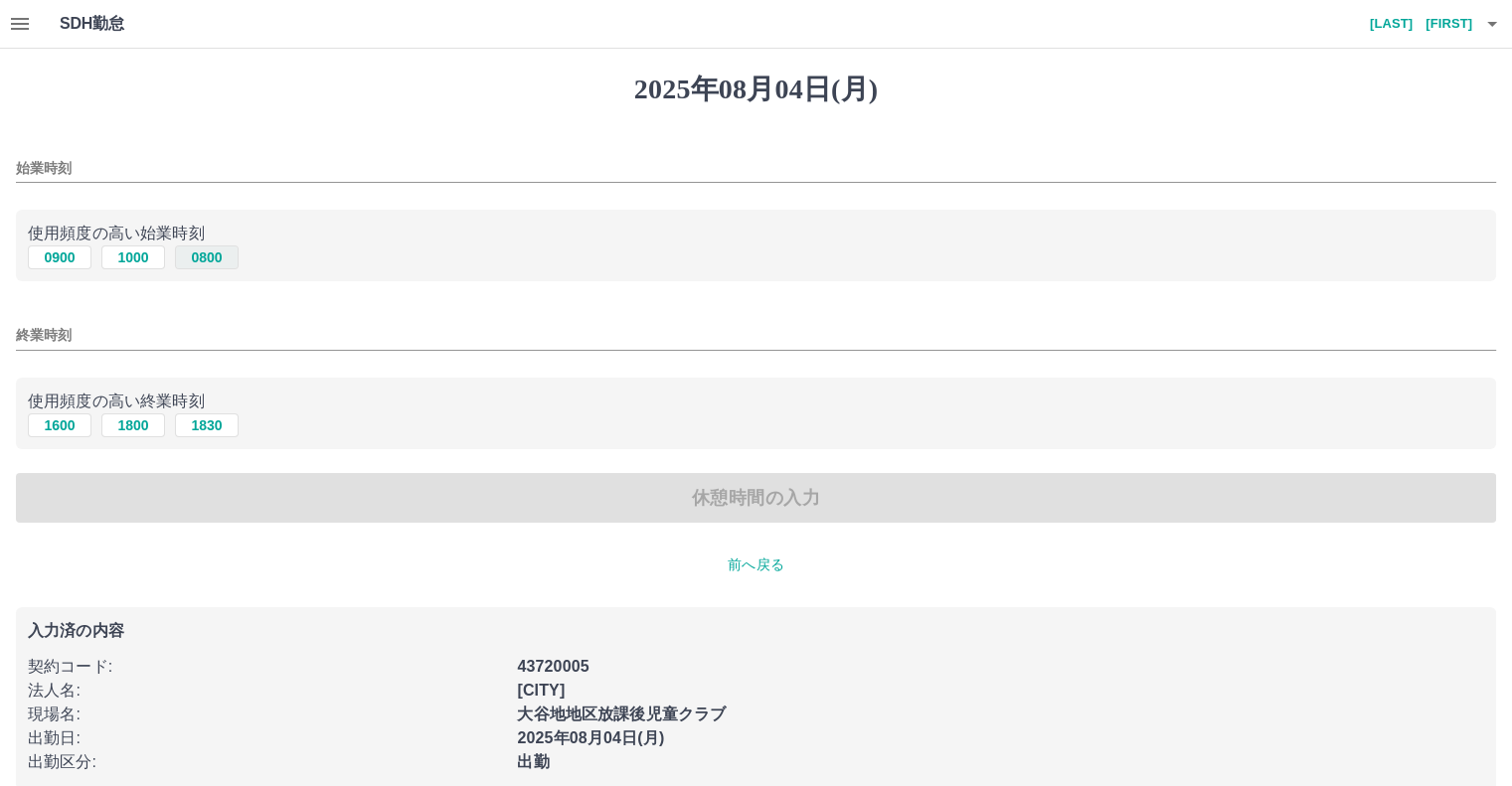 click on "0800" at bounding box center [207, 257] 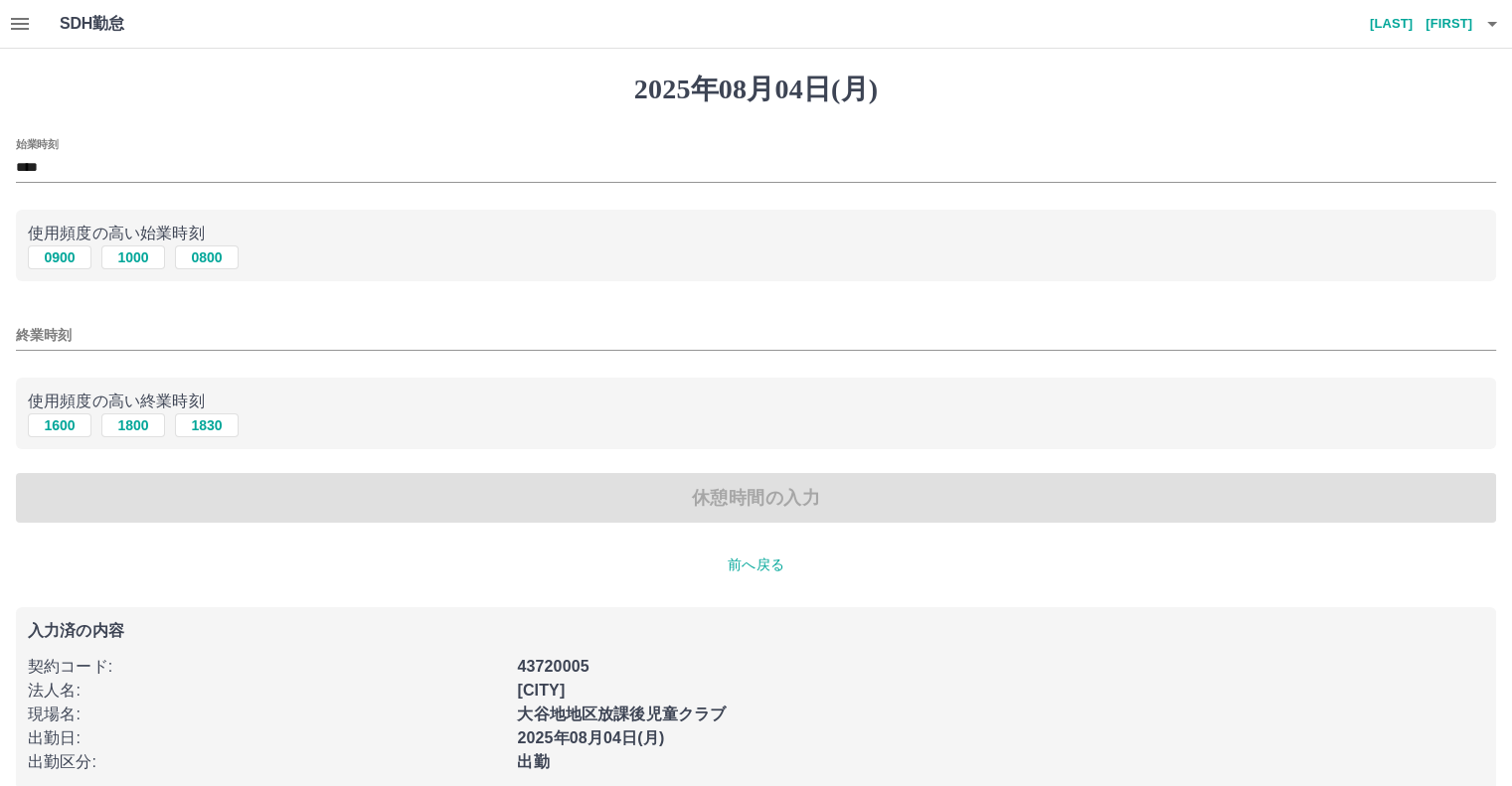 click on "終業時刻" at bounding box center [756, 335] 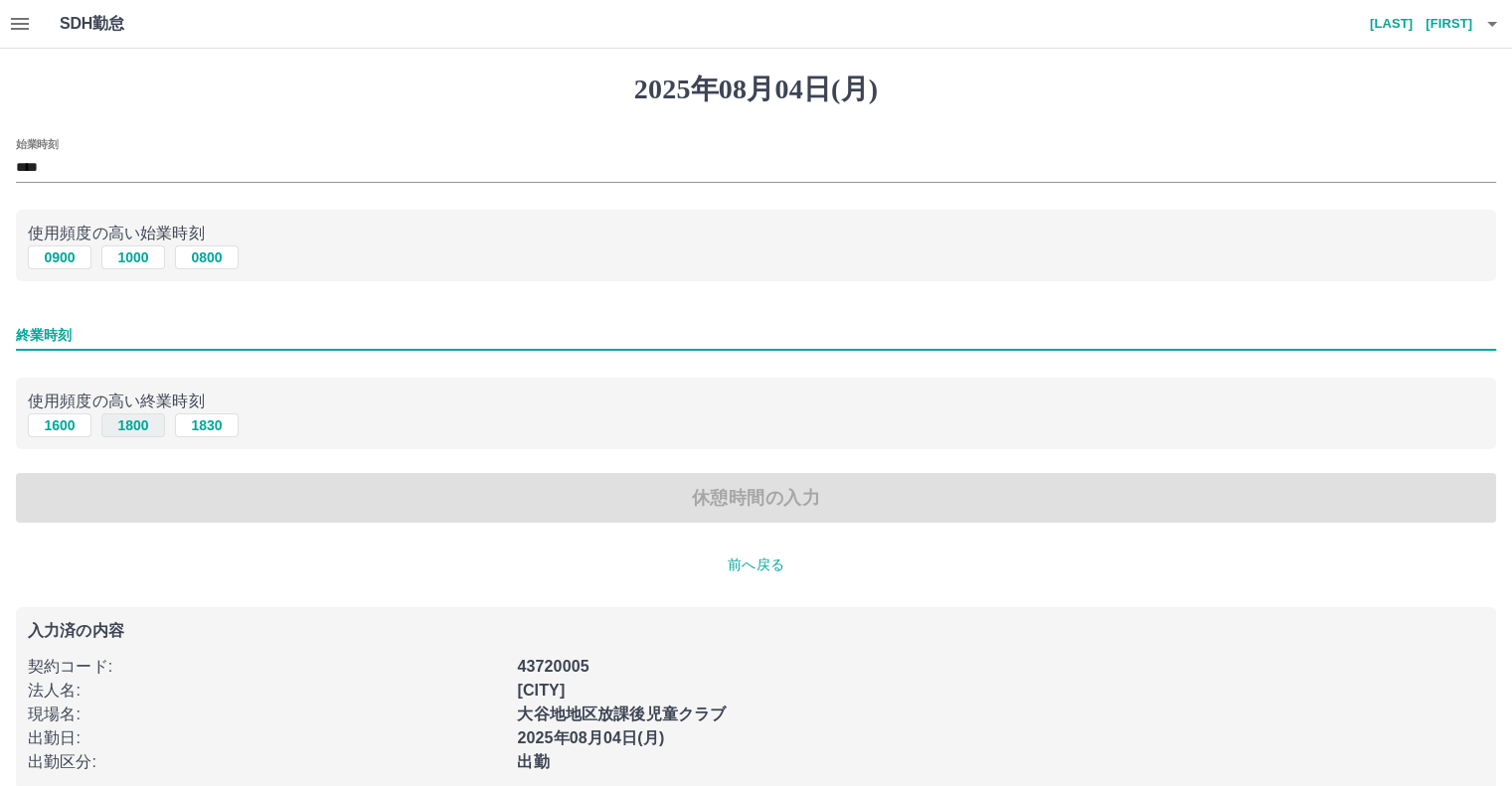 type on "****" 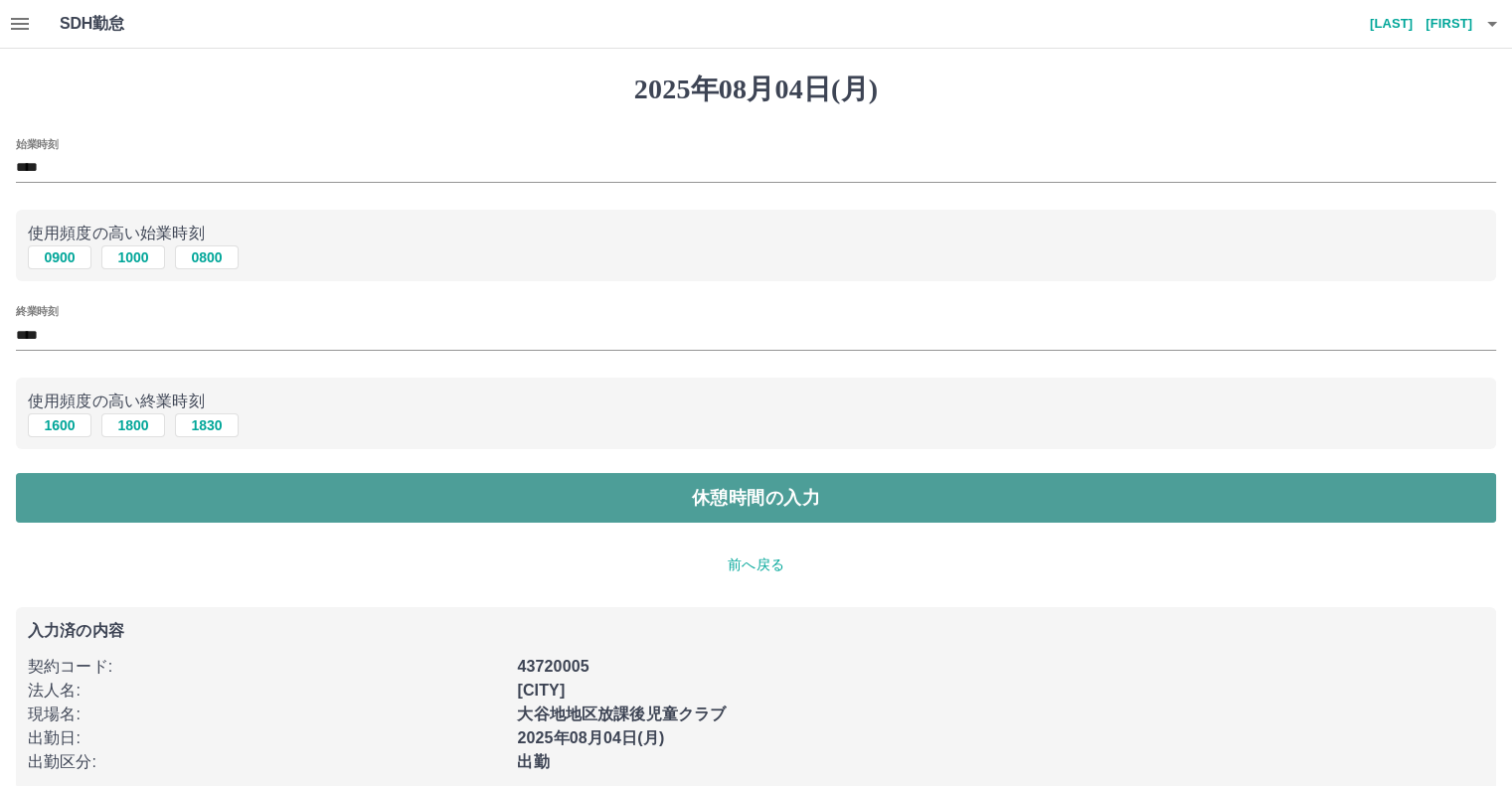click on "休憩時間の入力" at bounding box center [756, 498] 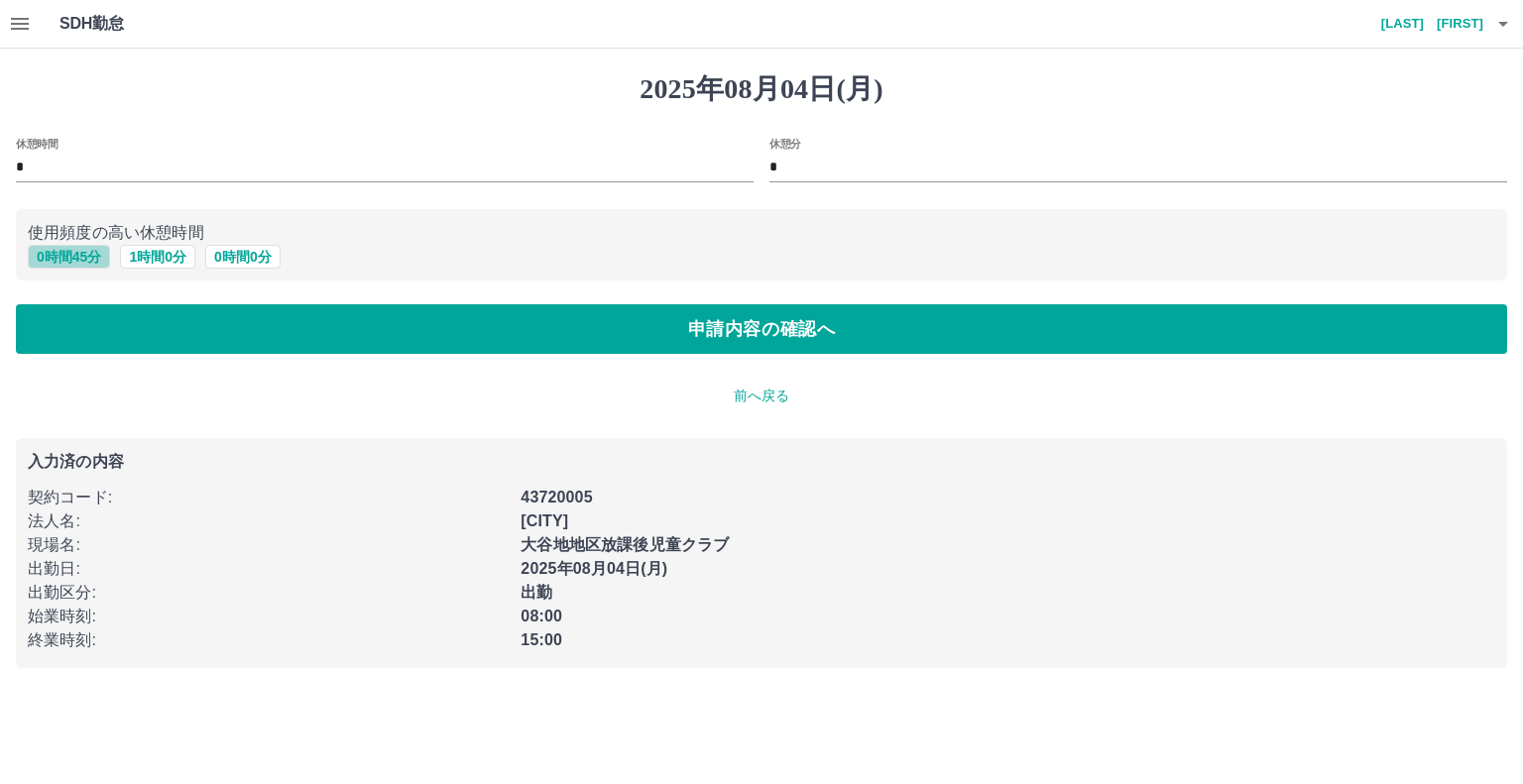 drag, startPoint x: 74, startPoint y: 255, endPoint x: 87, endPoint y: 272, distance: 21.400935 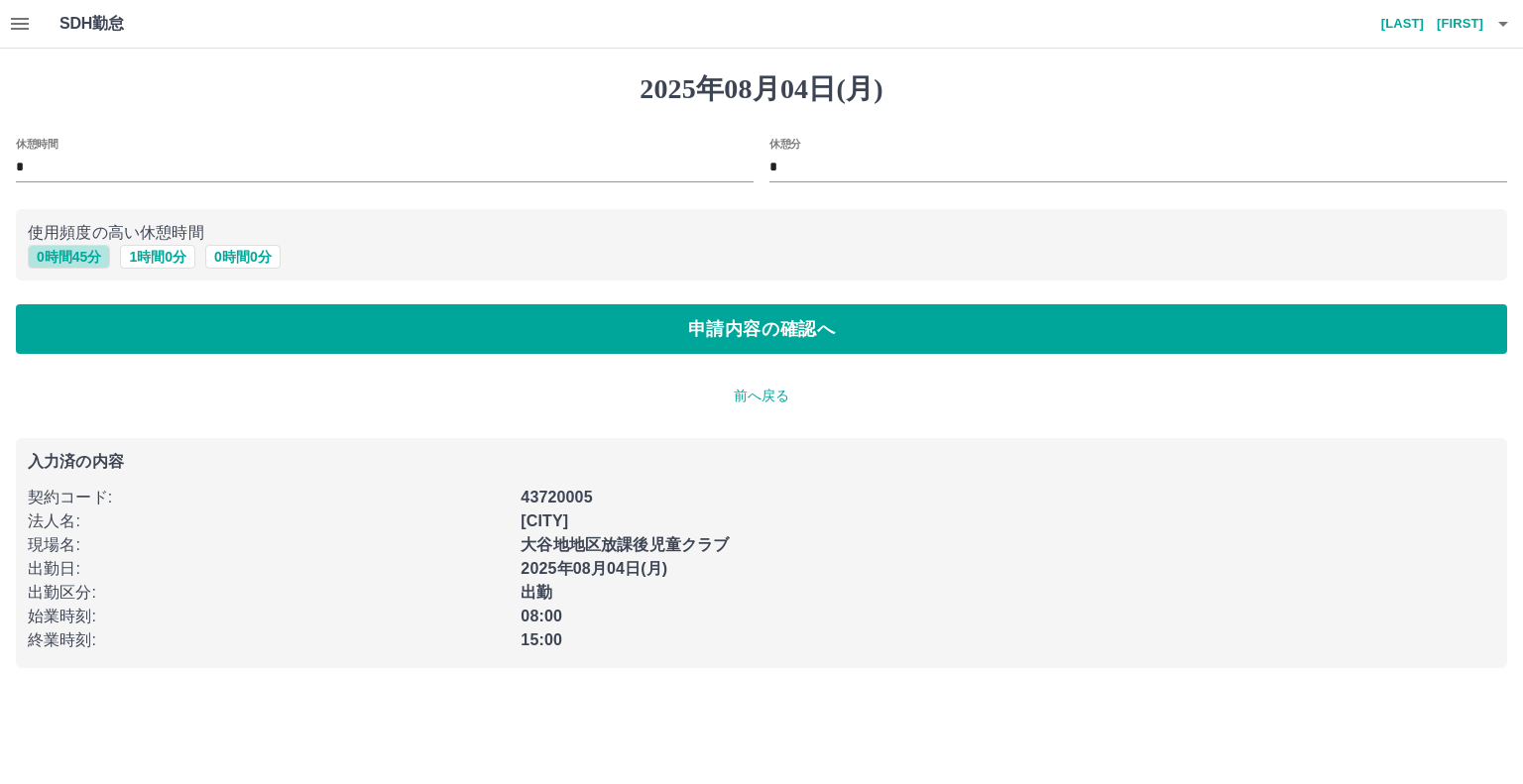 click on "0 時間 45 分" at bounding box center [68, 257] 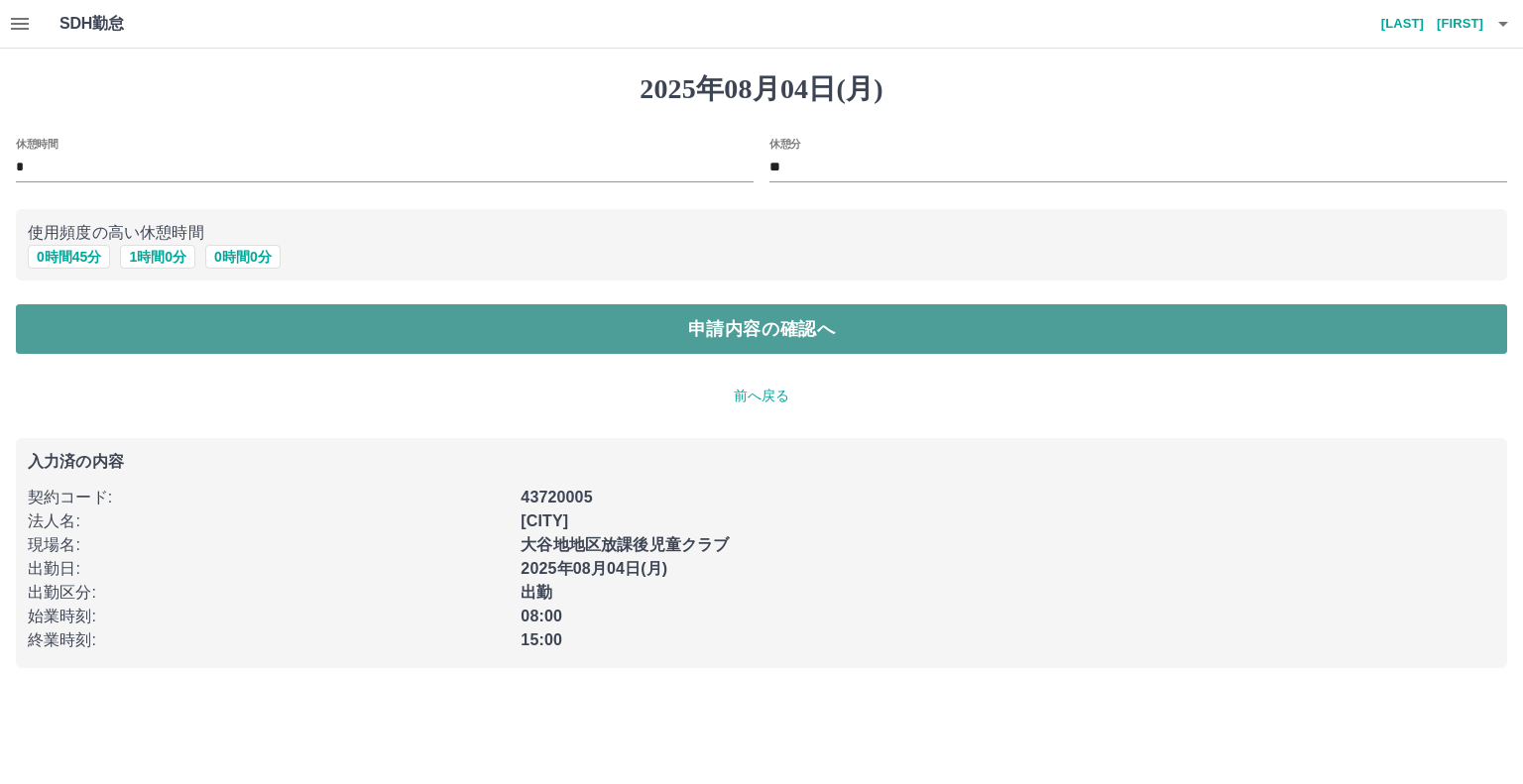 click on "申請内容の確認へ" at bounding box center [762, 329] 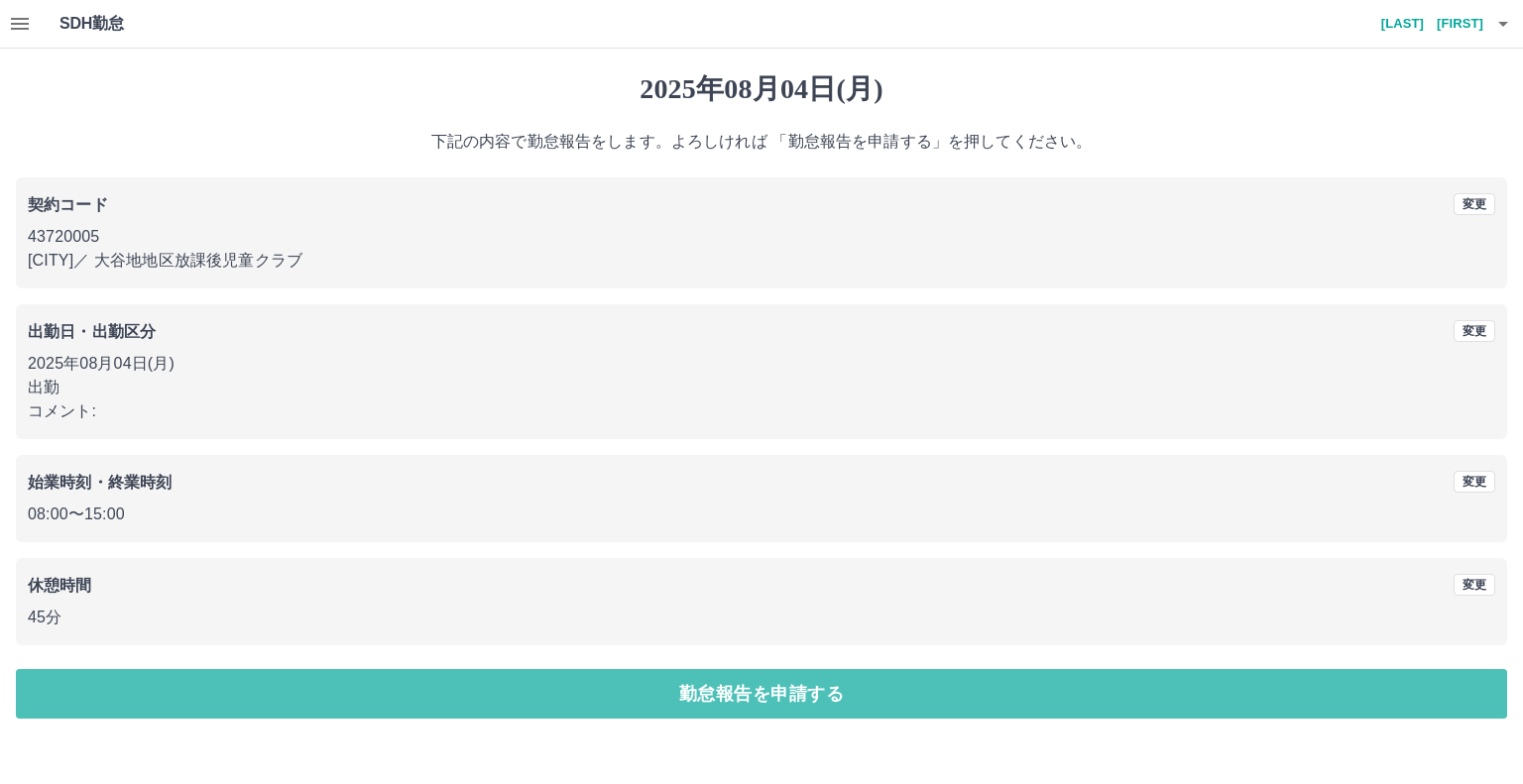 click on "勤怠報告を申請する" at bounding box center (762, 694) 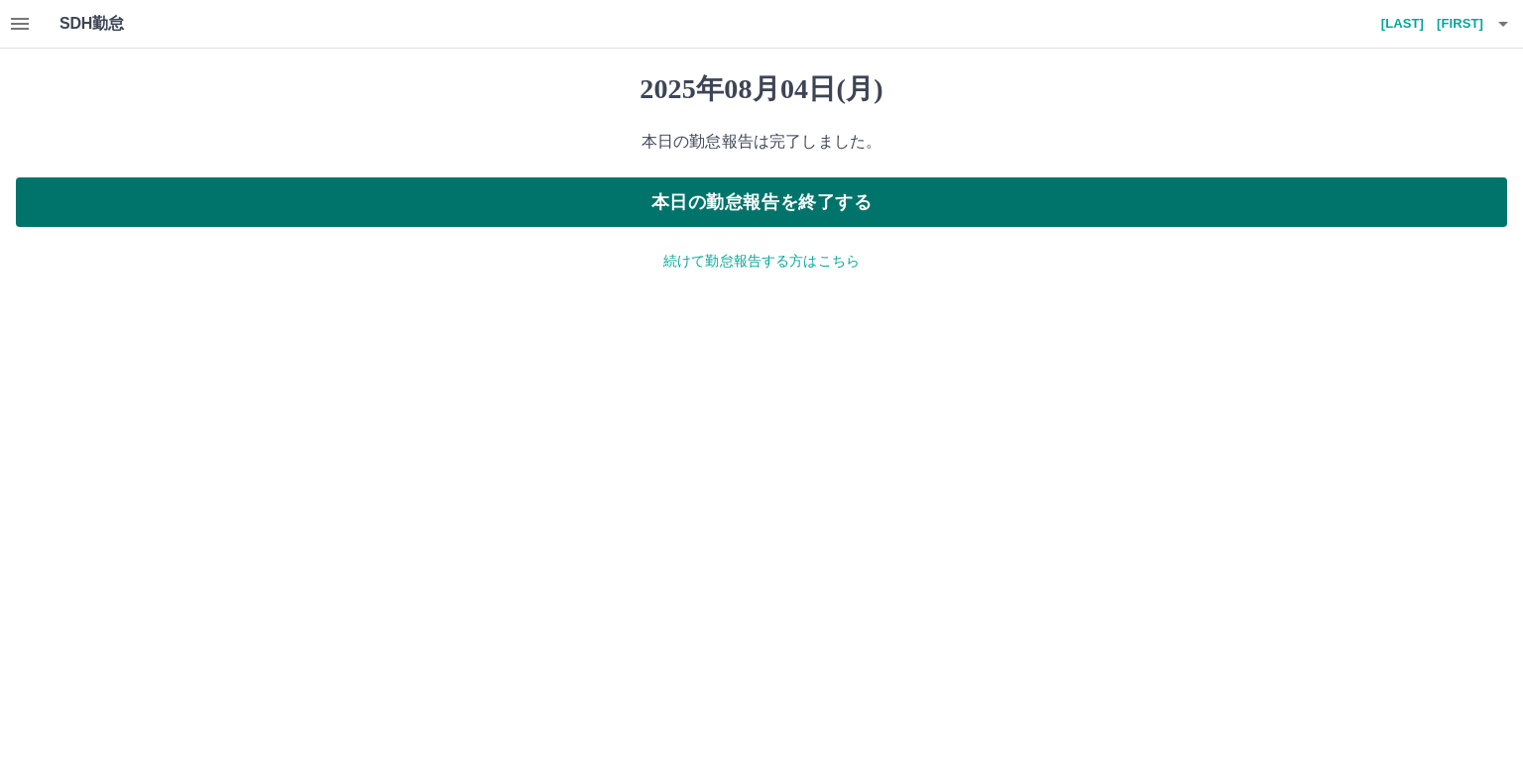 click on "本日の勤怠報告を終了する" at bounding box center (762, 202) 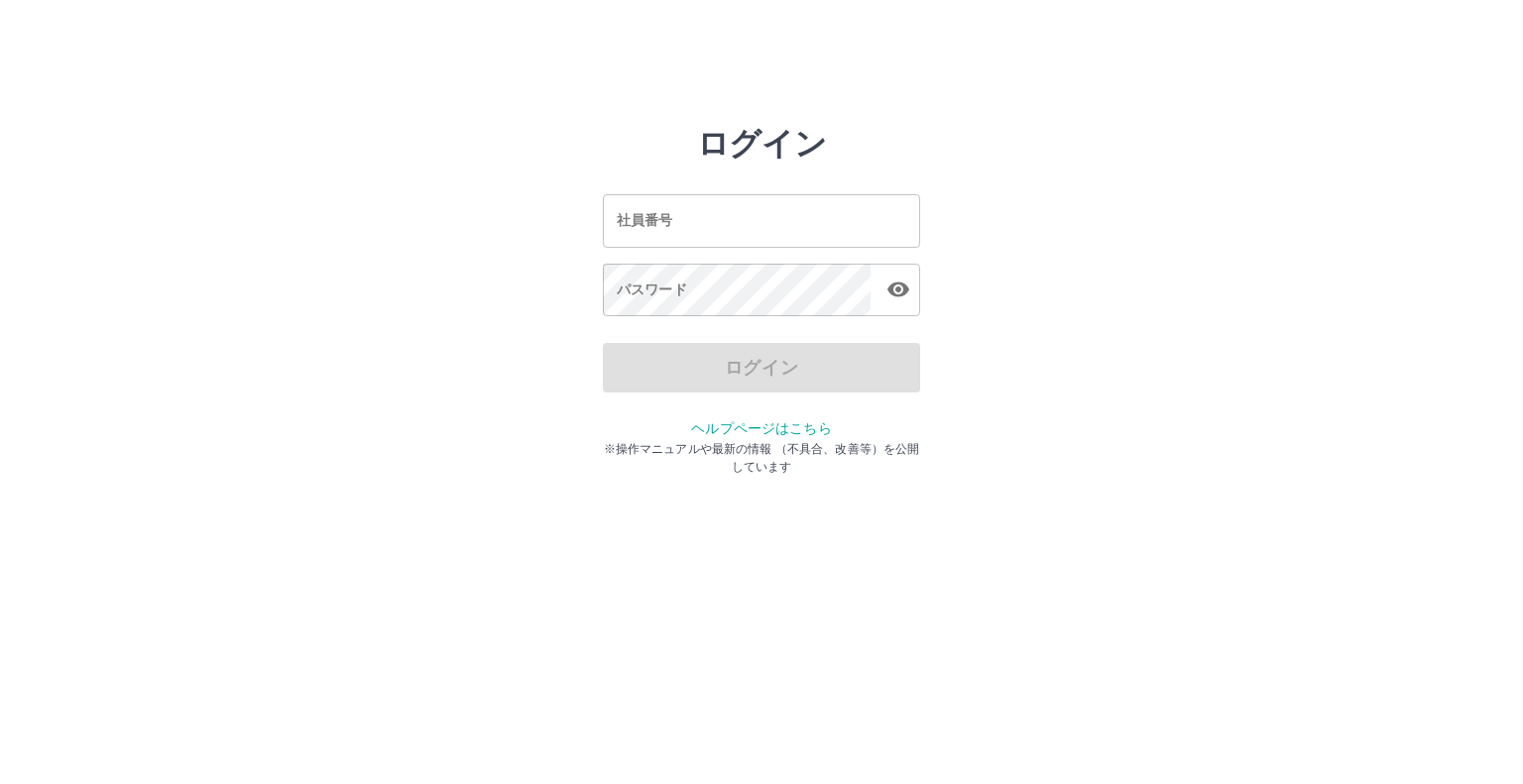 scroll, scrollTop: 0, scrollLeft: 0, axis: both 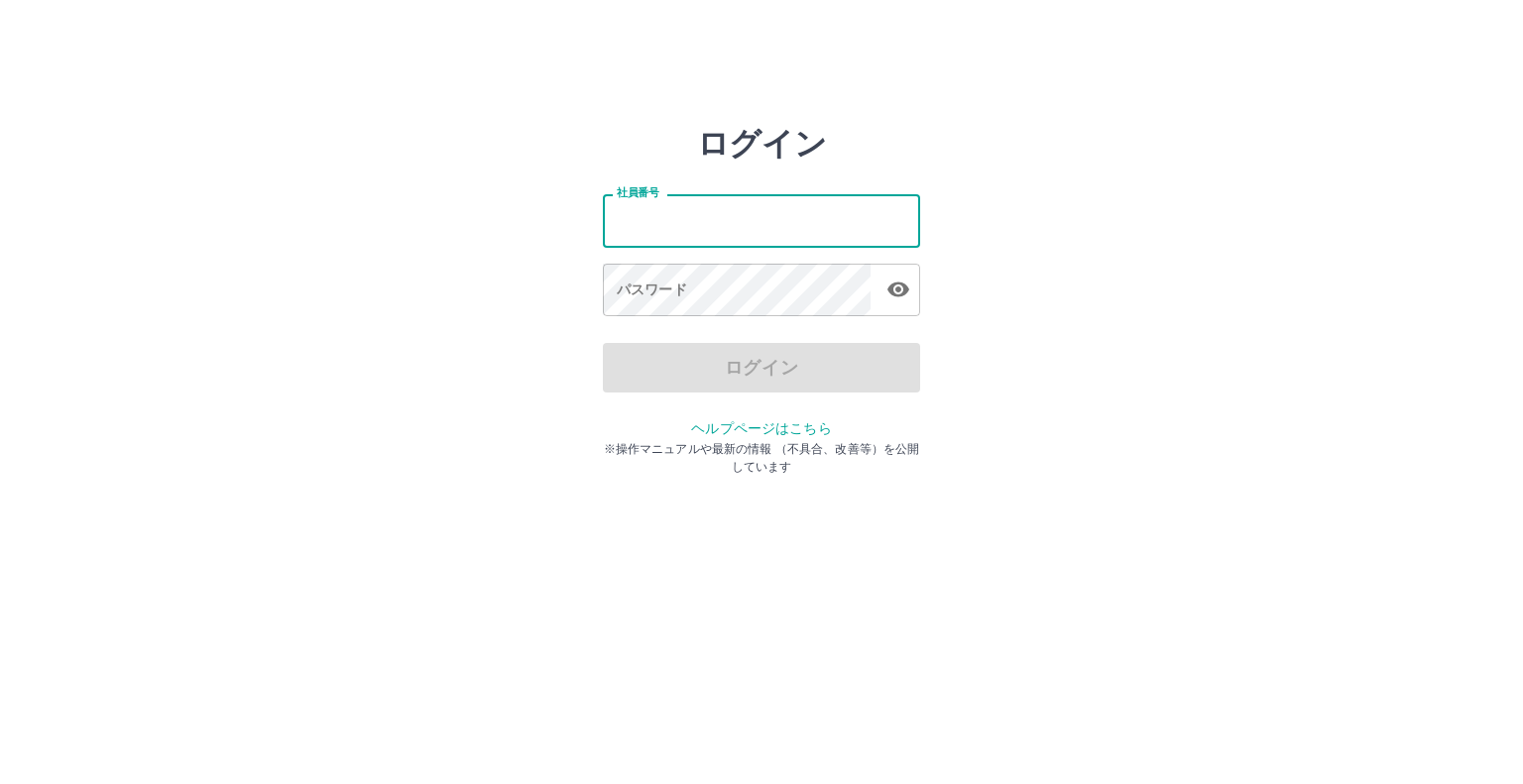 type on "*******" 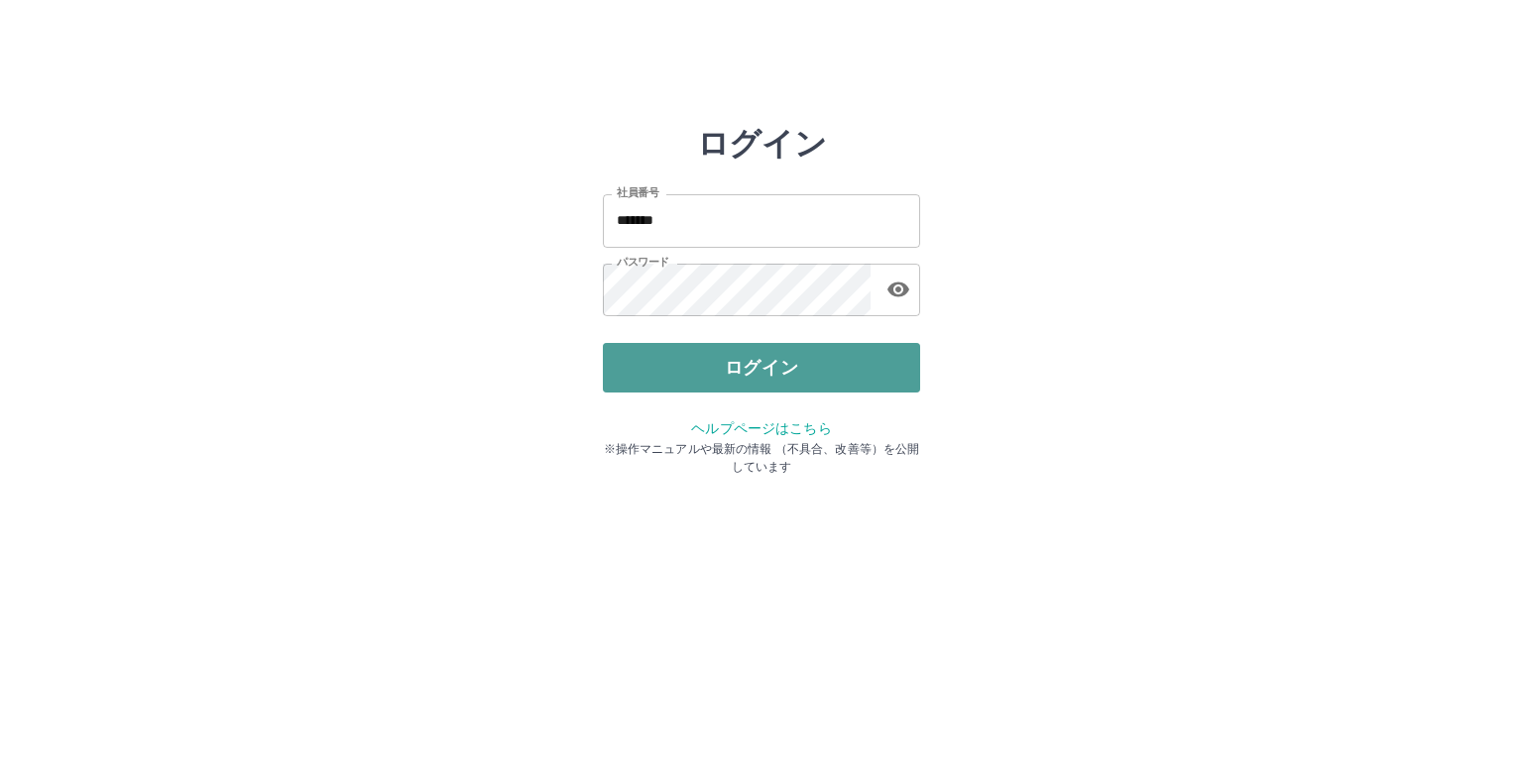 click on "ログイン" at bounding box center [762, 368] 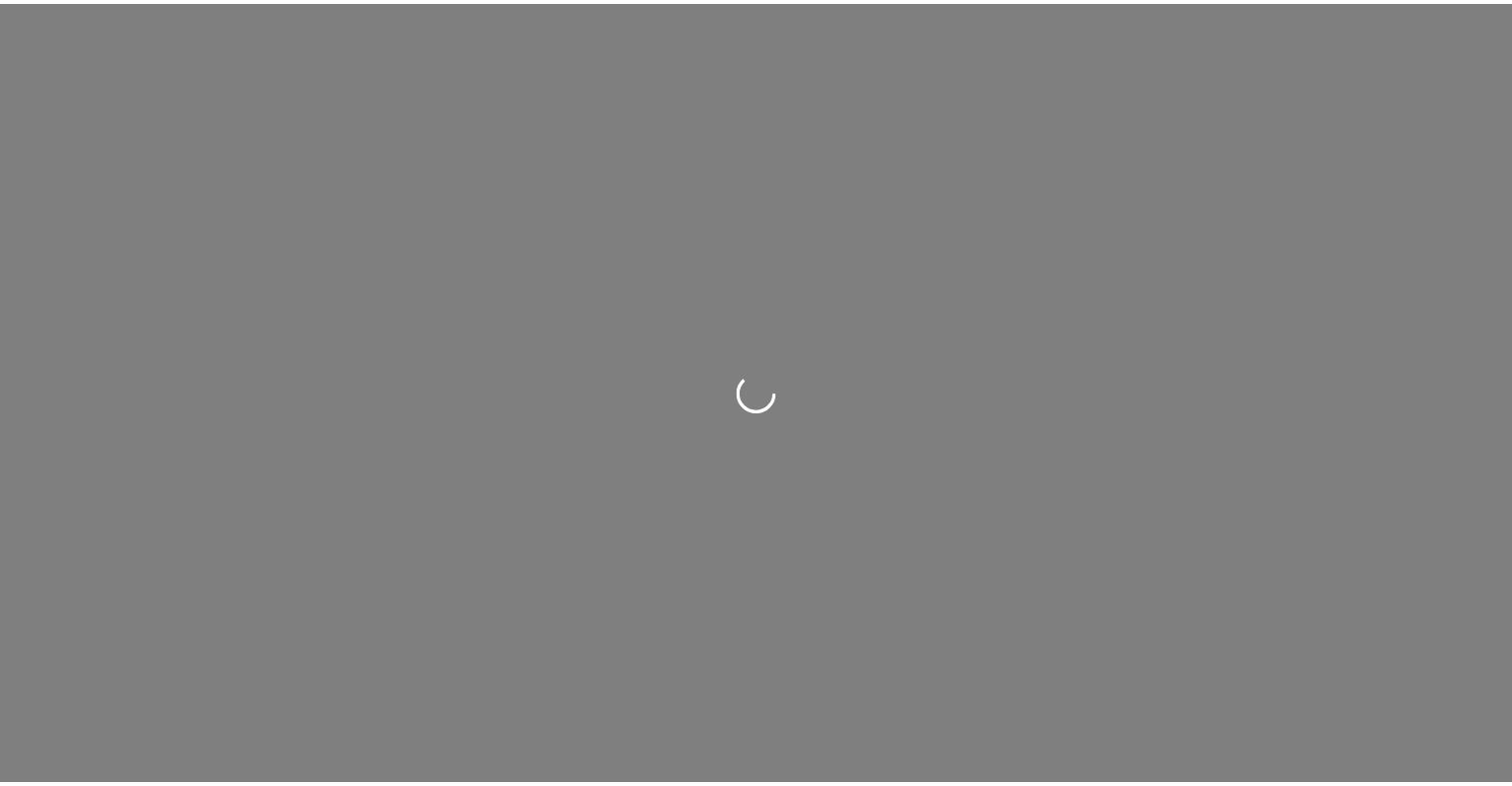 scroll, scrollTop: 0, scrollLeft: 0, axis: both 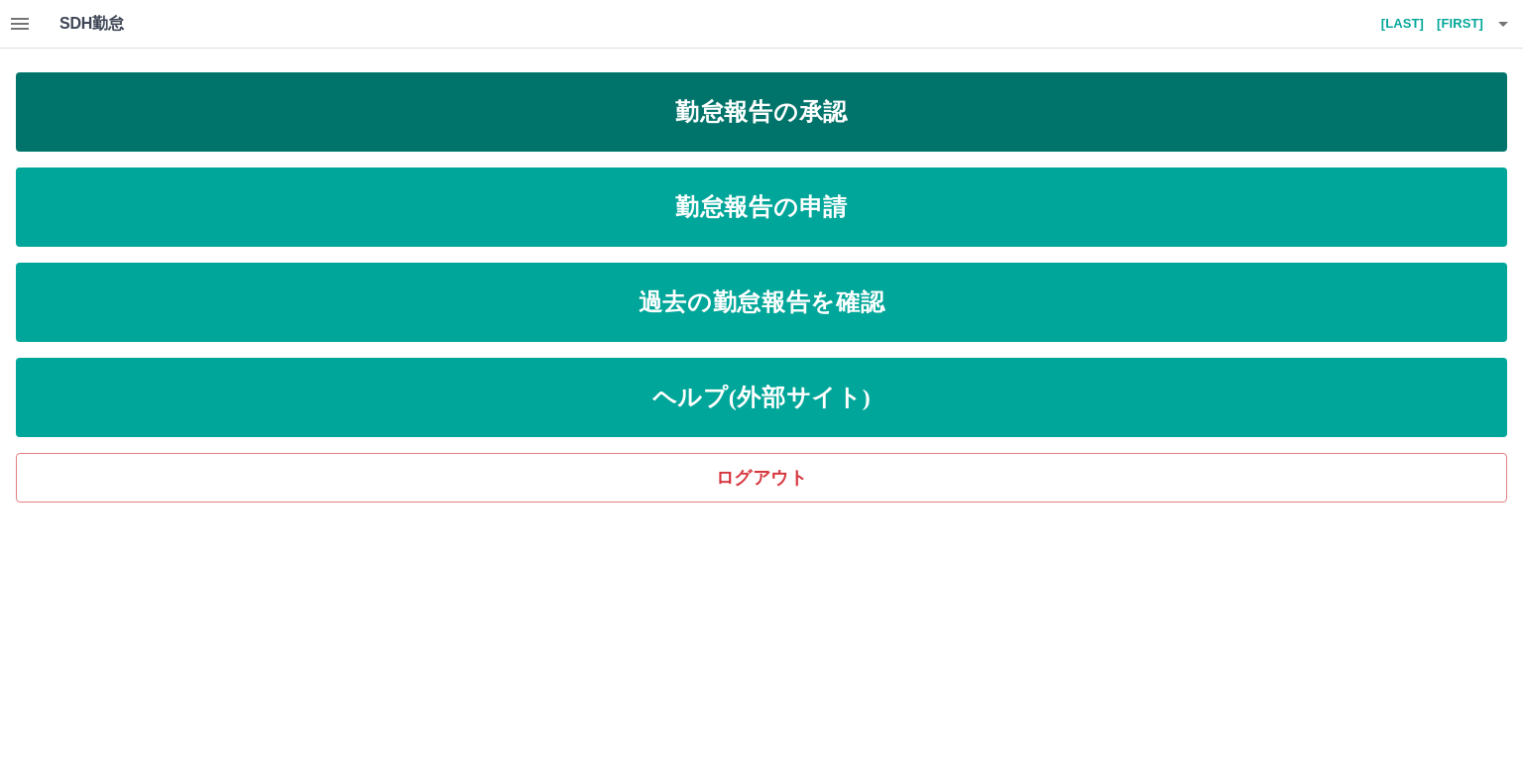 click on "勤怠報告の承認" at bounding box center [762, 112] 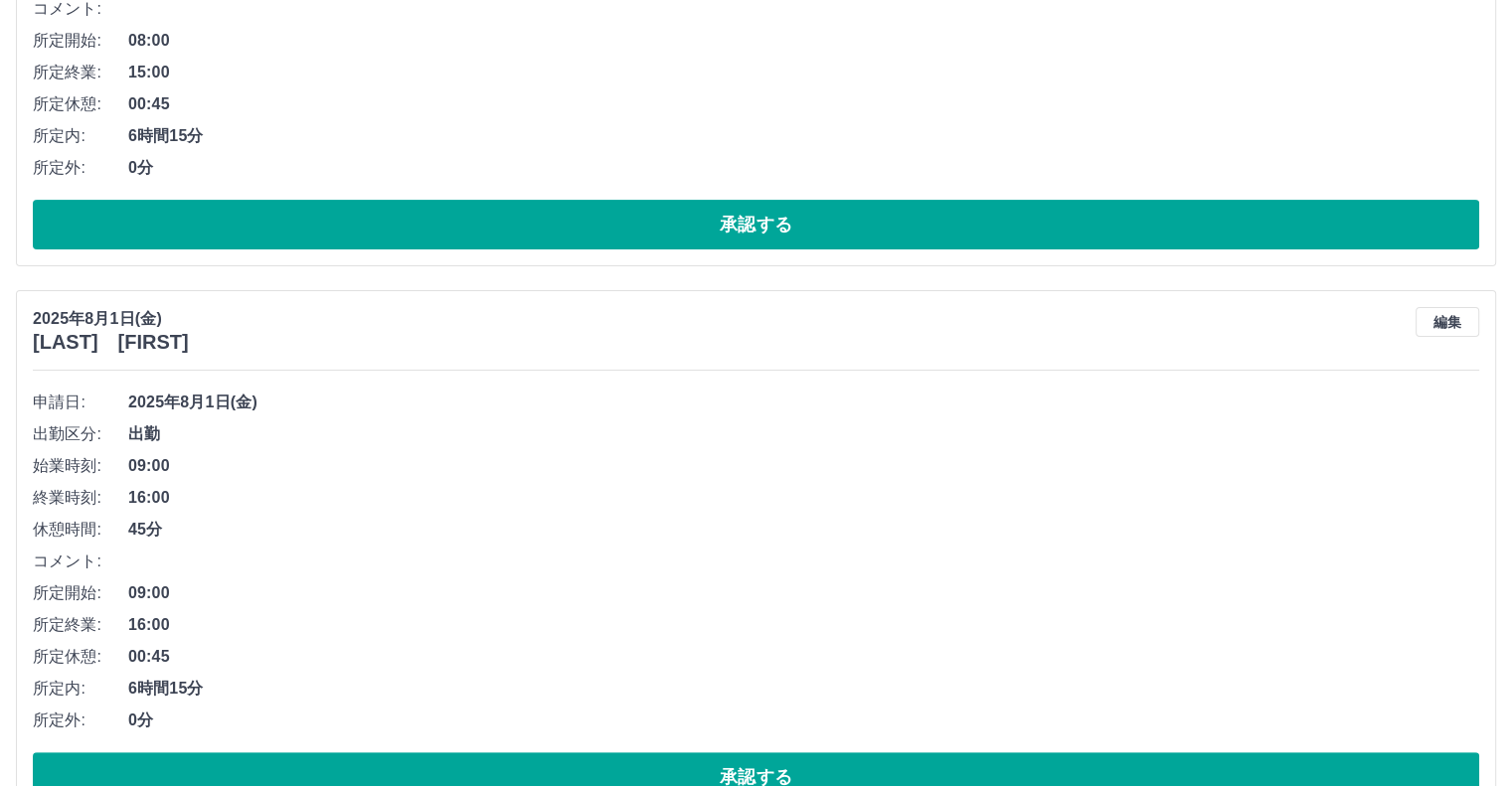 scroll, scrollTop: 553, scrollLeft: 0, axis: vertical 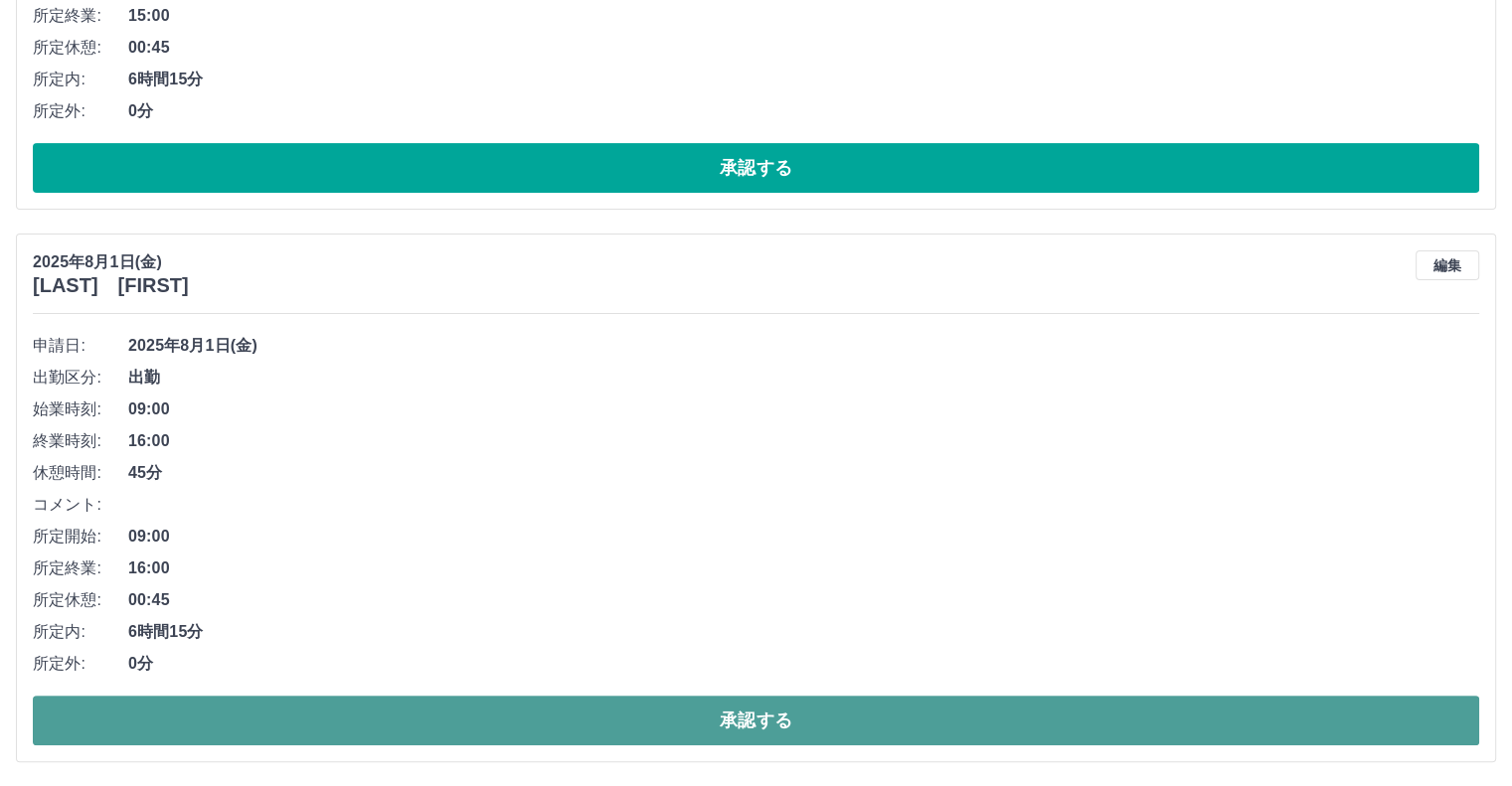 click on "承認する" at bounding box center [756, 720] 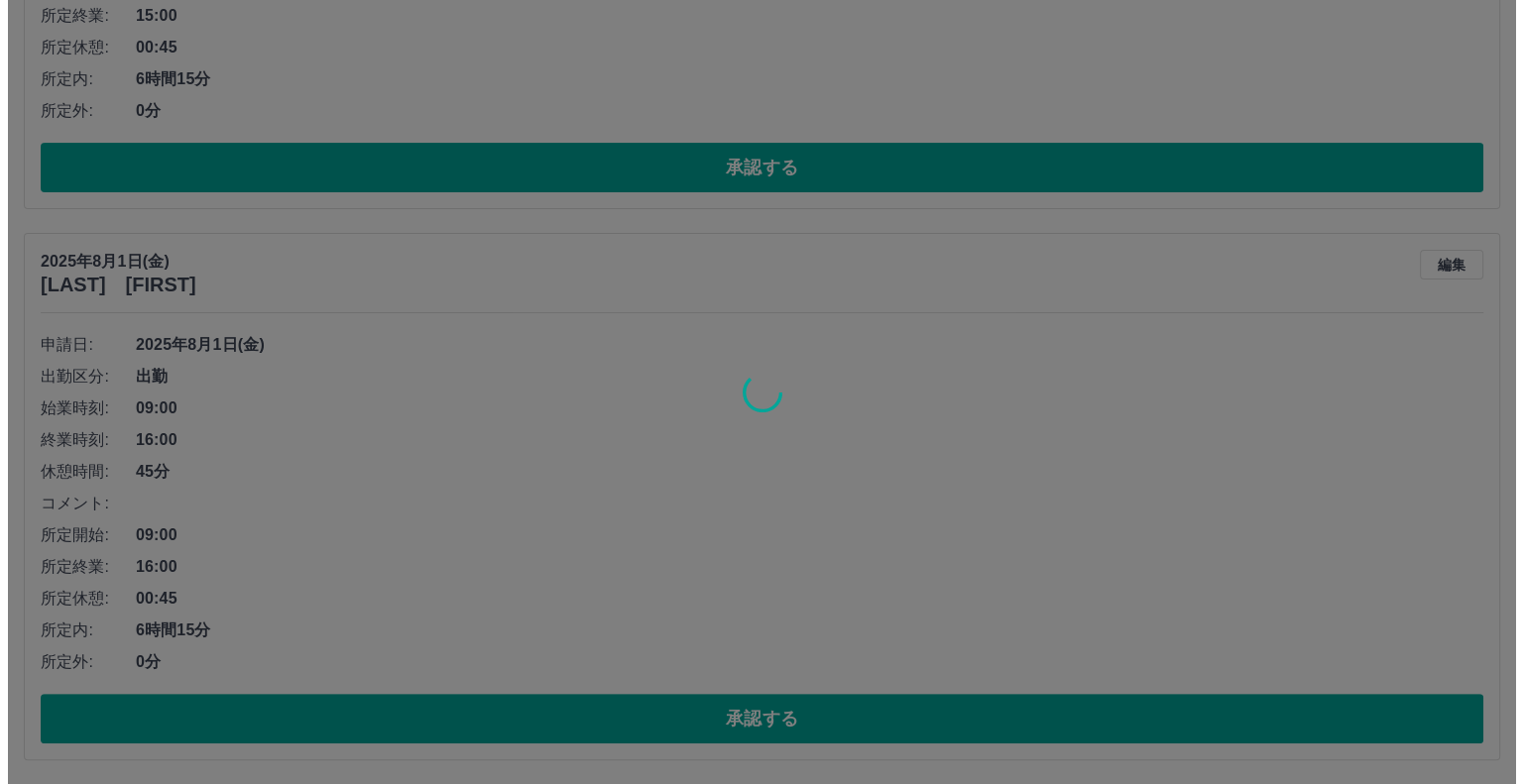 scroll, scrollTop: 1, scrollLeft: 0, axis: vertical 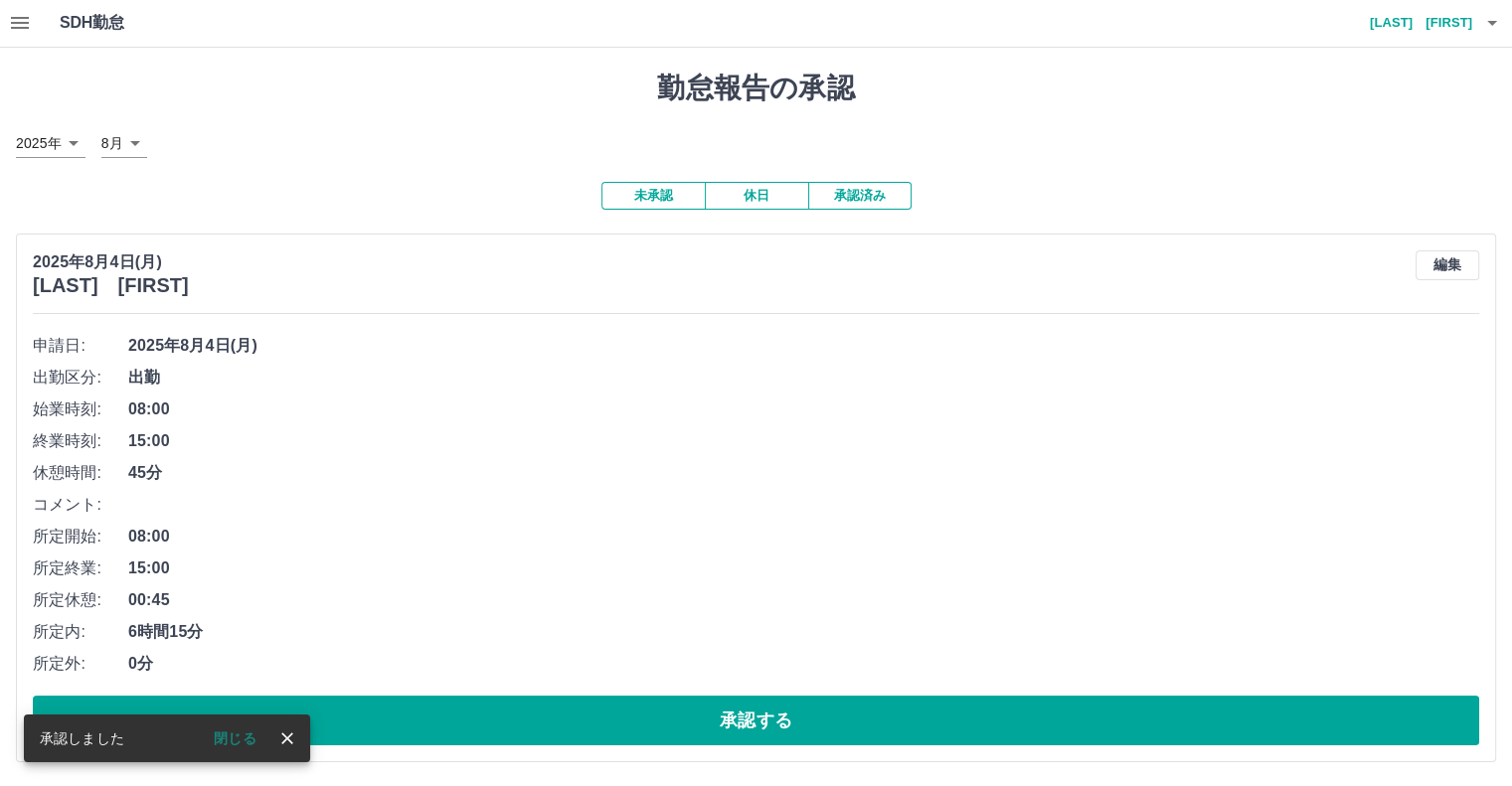click 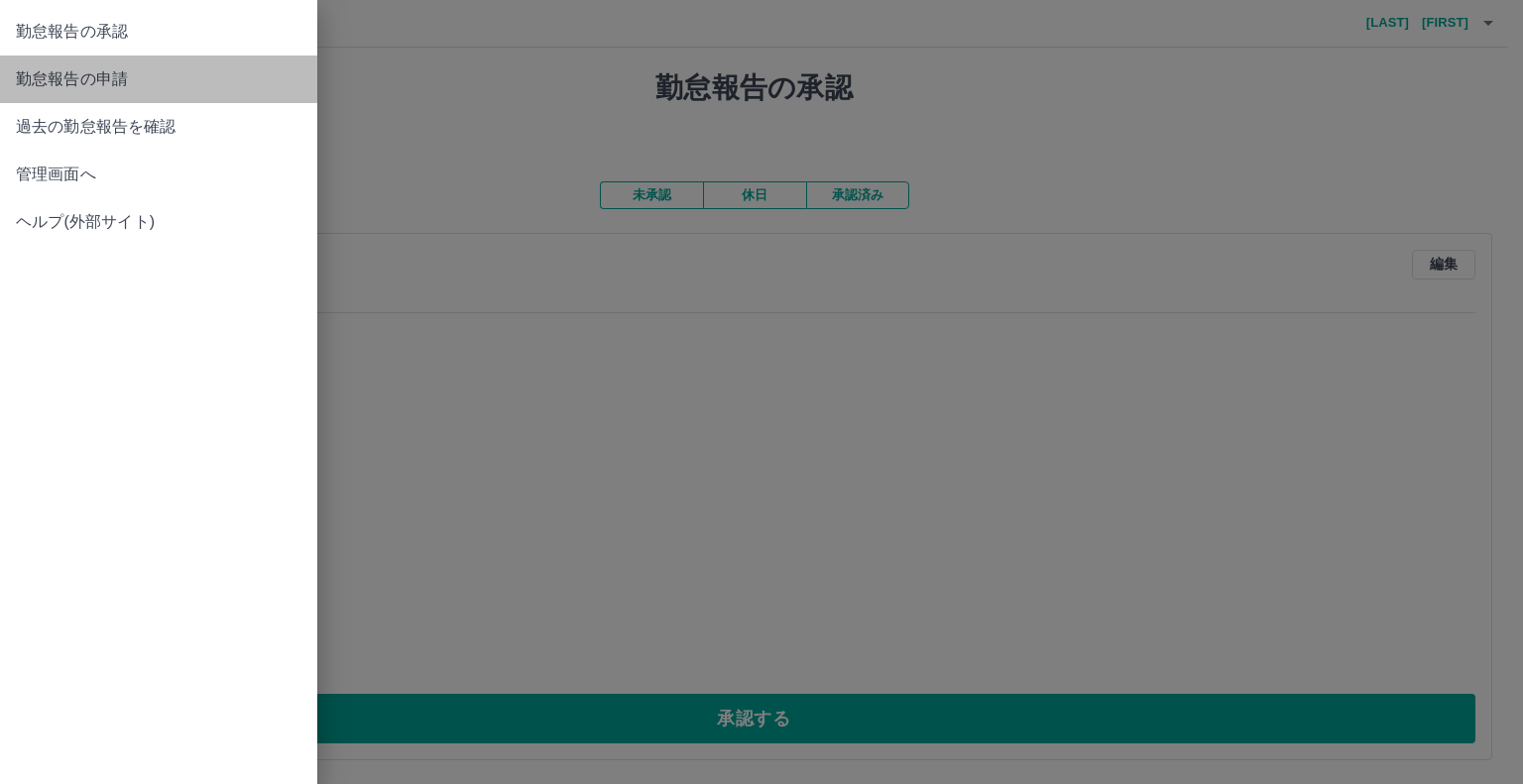 click on "勤怠報告の申請" at bounding box center (159, 79) 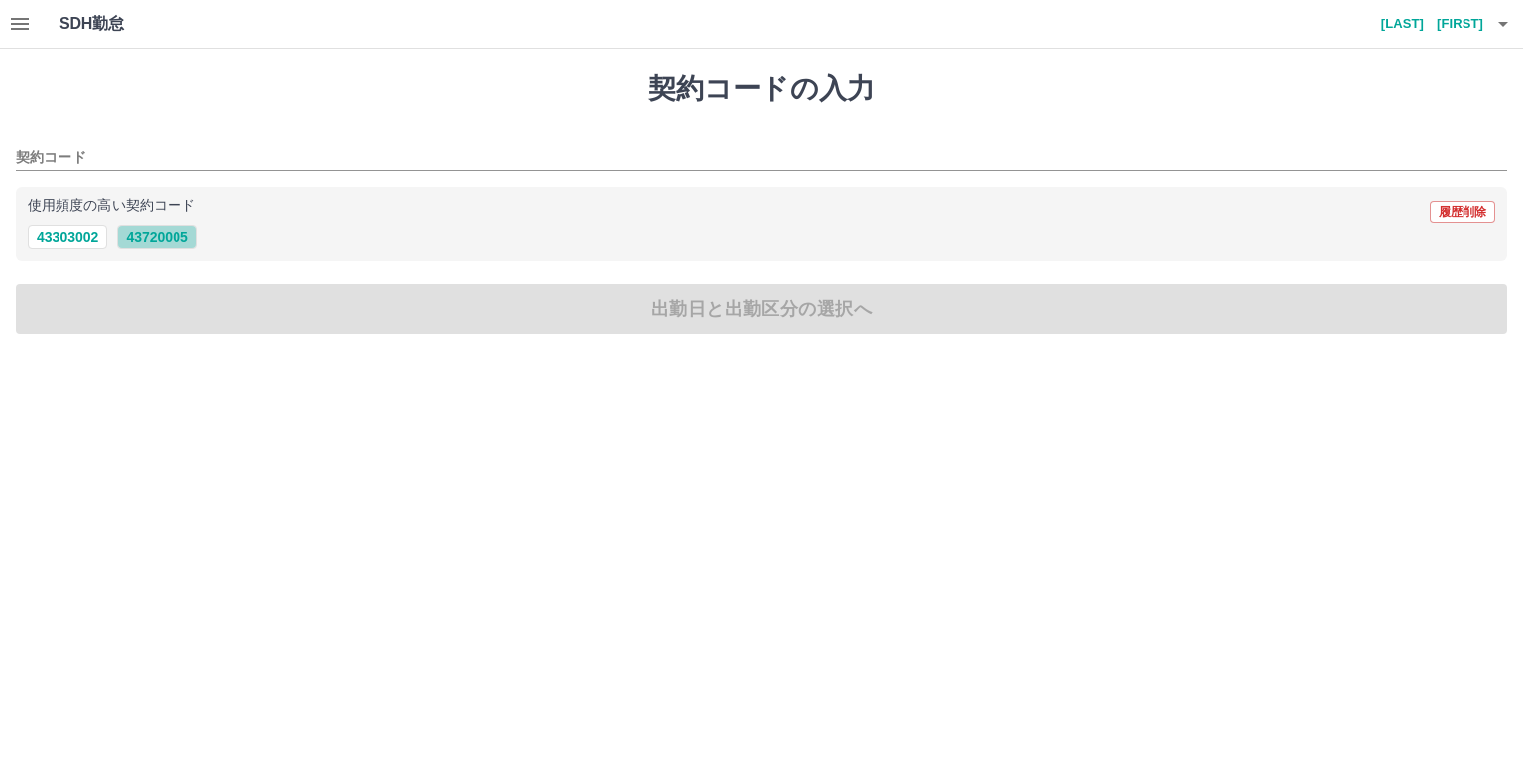 click on "43720005" at bounding box center (157, 237) 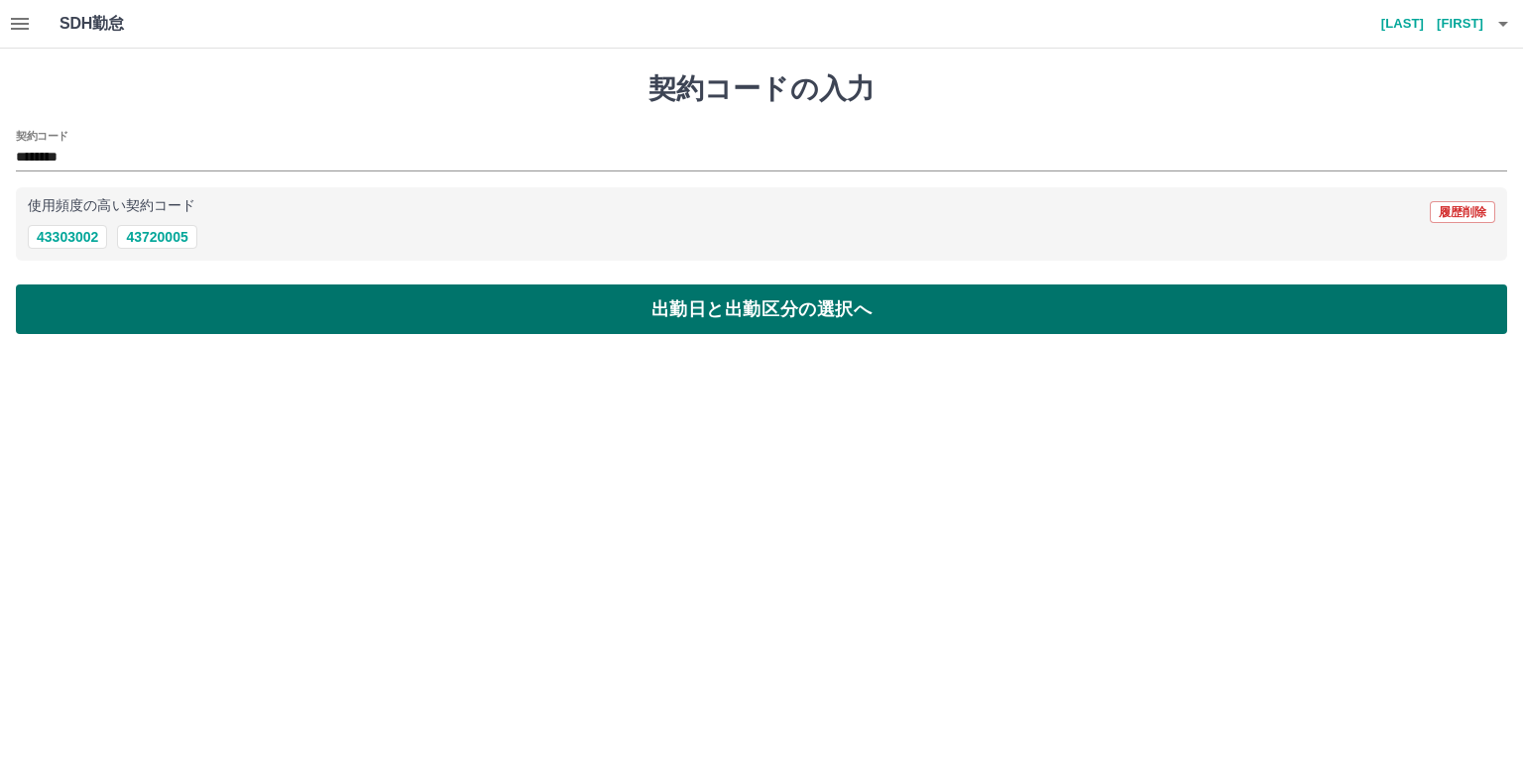 click on "出勤日と出勤区分の選択へ" at bounding box center (762, 309) 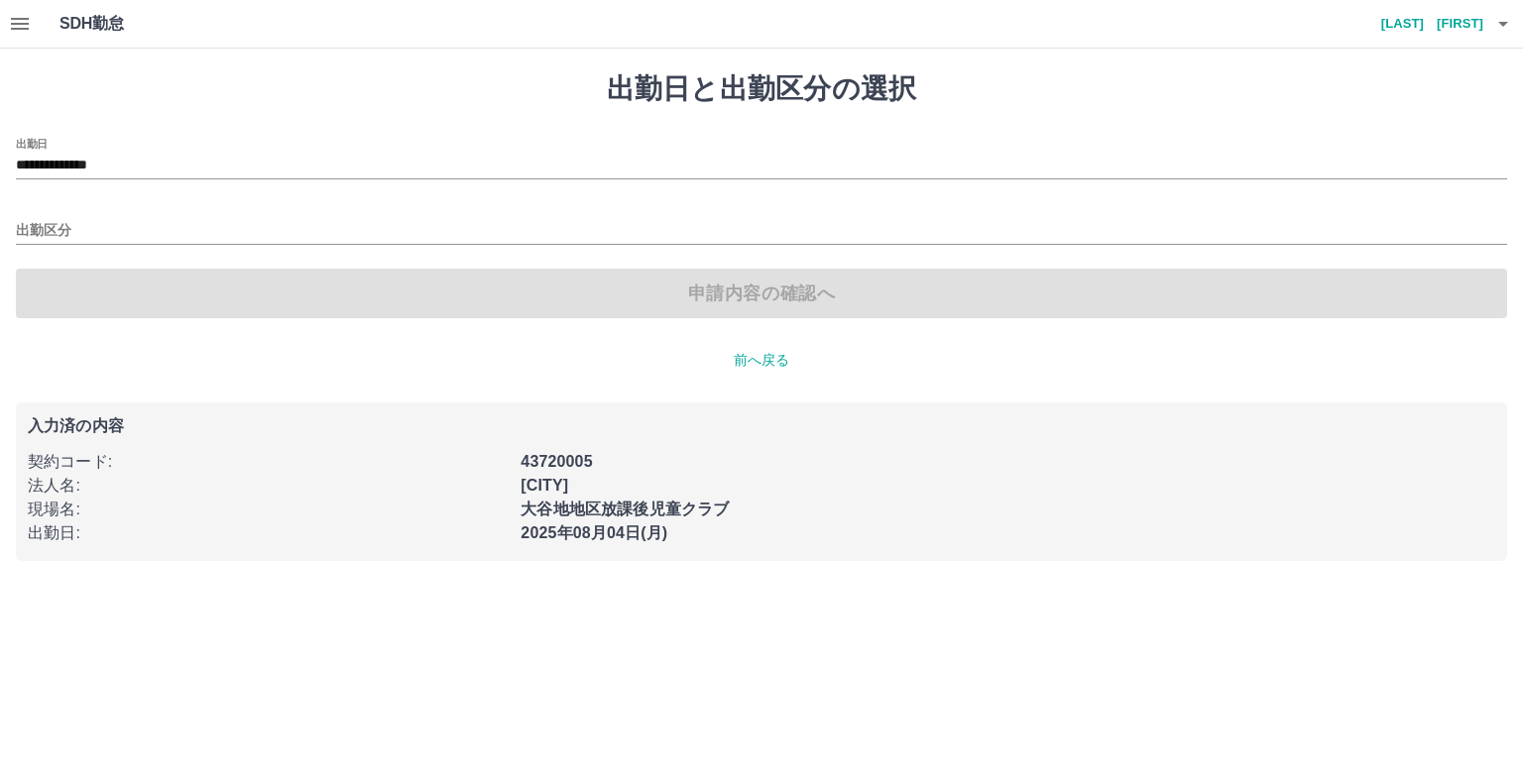 click on "**********" at bounding box center [762, 159] 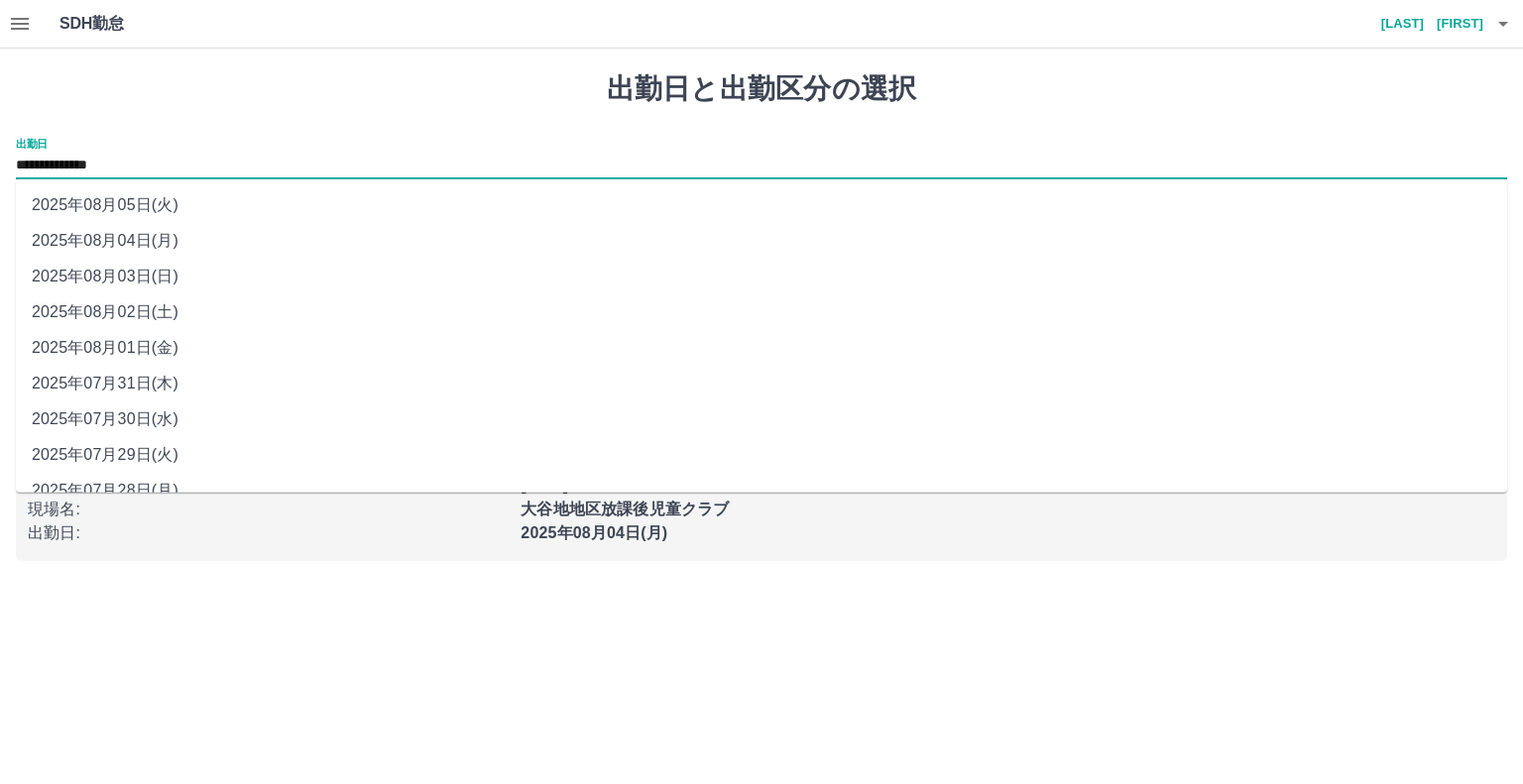 click on "**********" at bounding box center (762, 166) 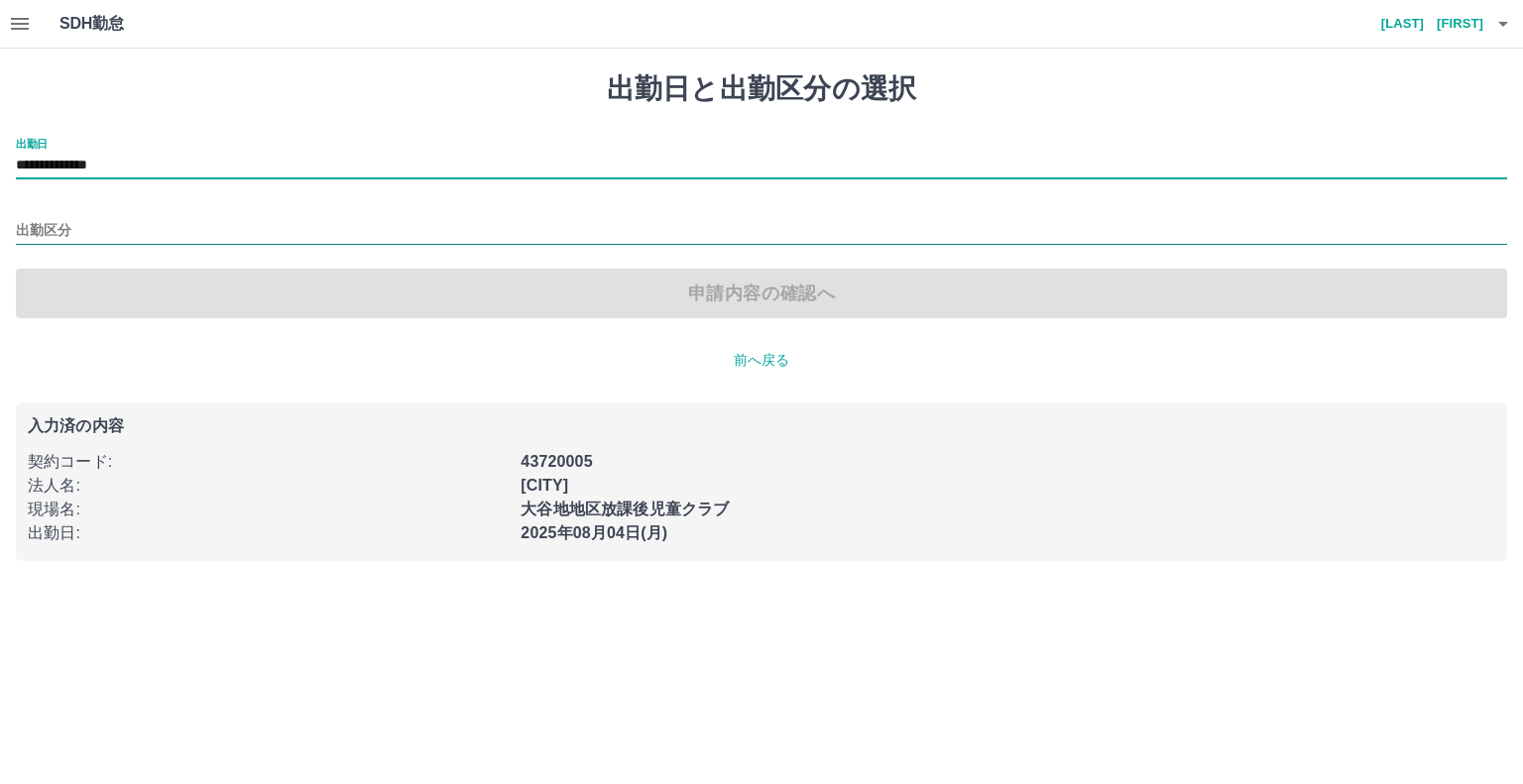 click on "出勤区分" at bounding box center [762, 231] 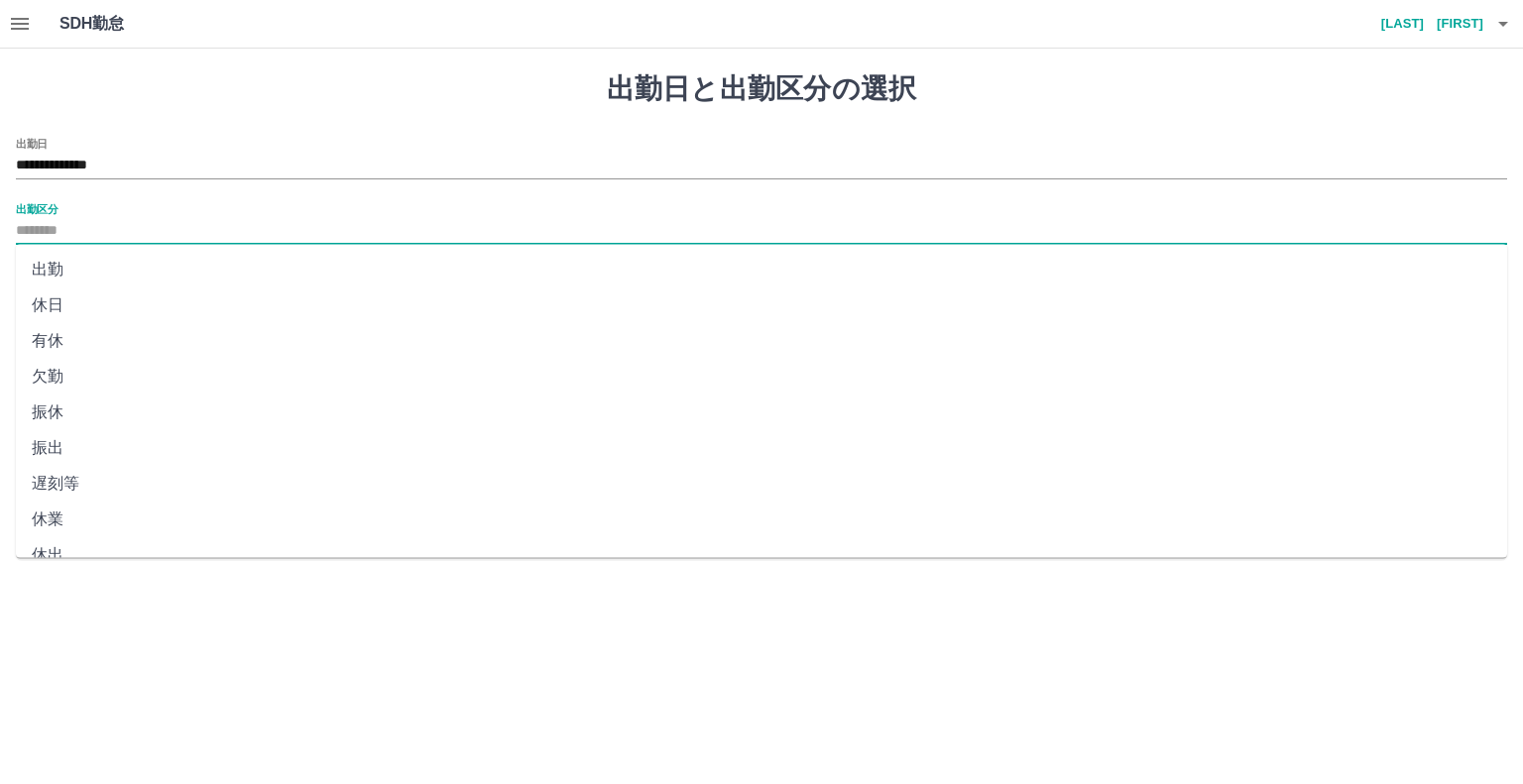 click on "出勤" at bounding box center (762, 270) 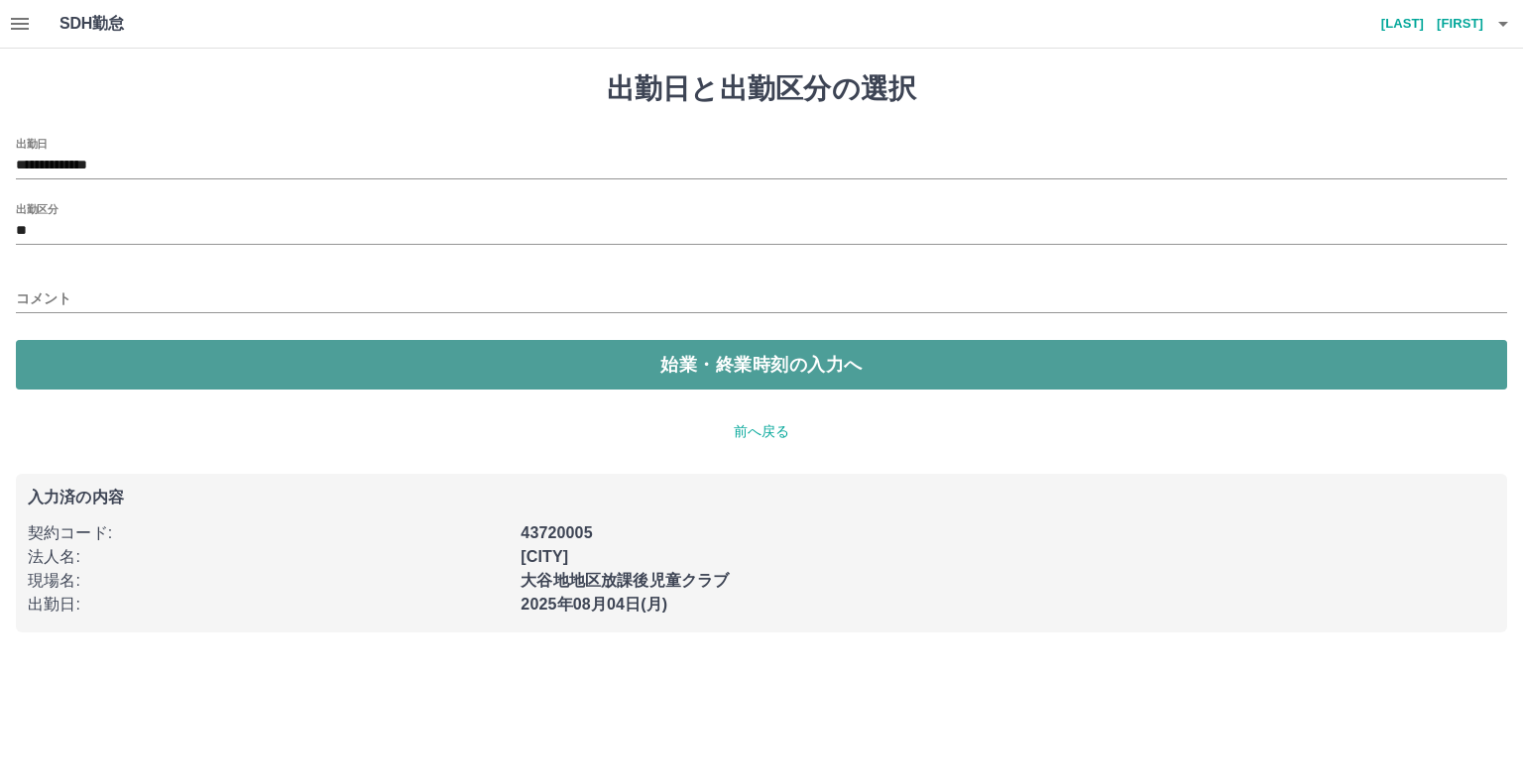 click on "始業・終業時刻の入力へ" at bounding box center (762, 365) 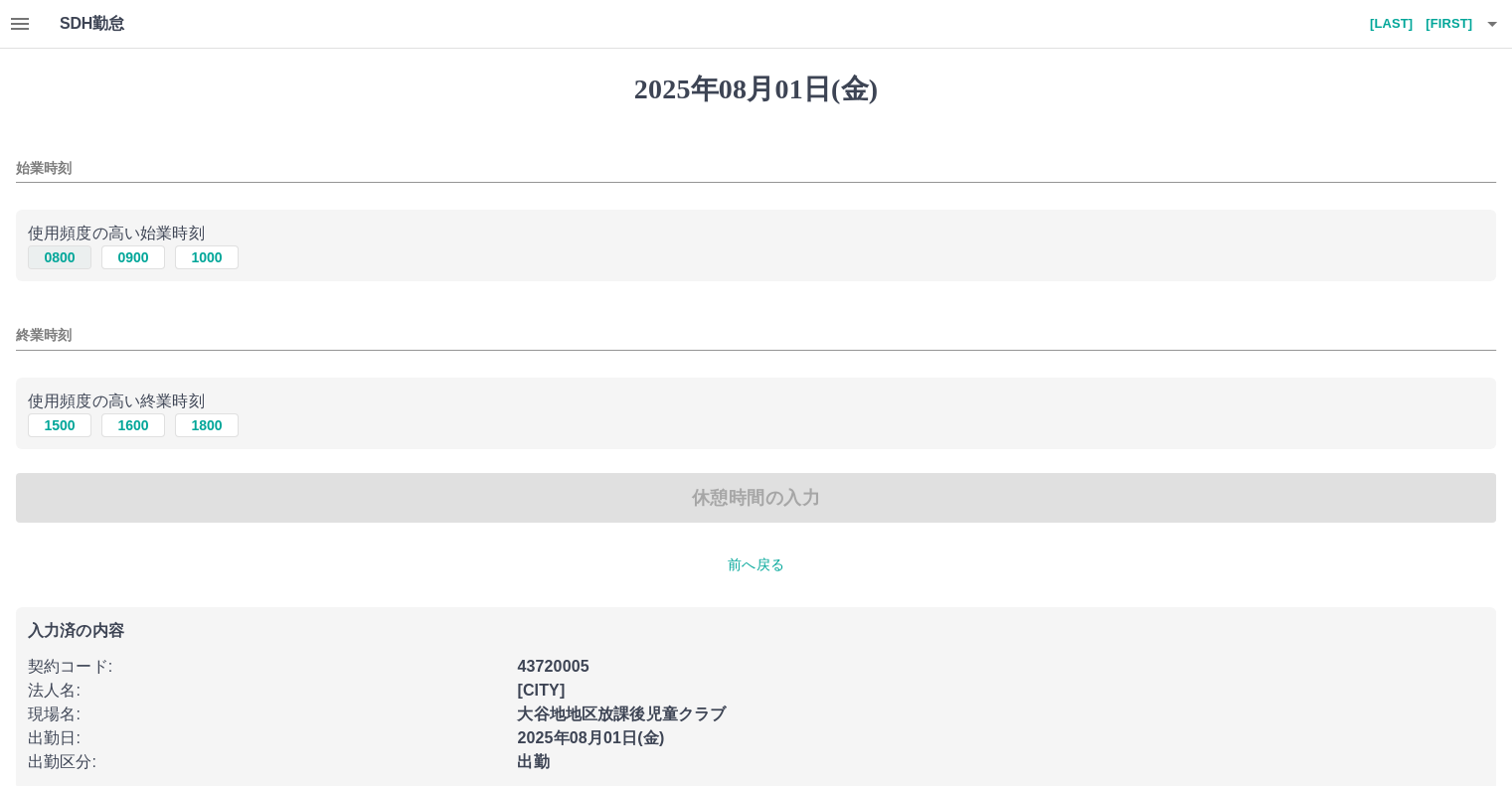 click on "0800" at bounding box center [60, 257] 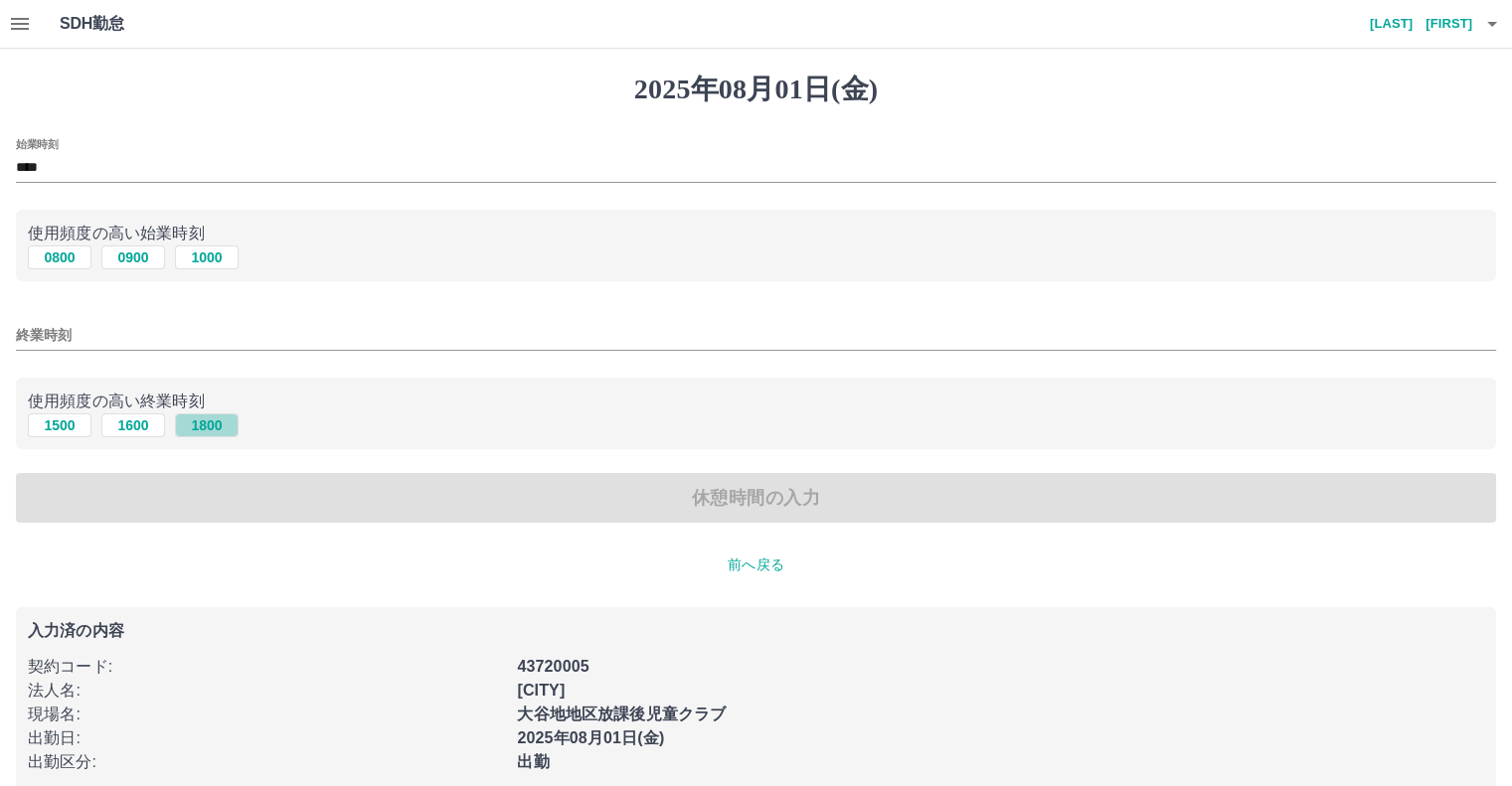 click on "1800" at bounding box center (207, 425) 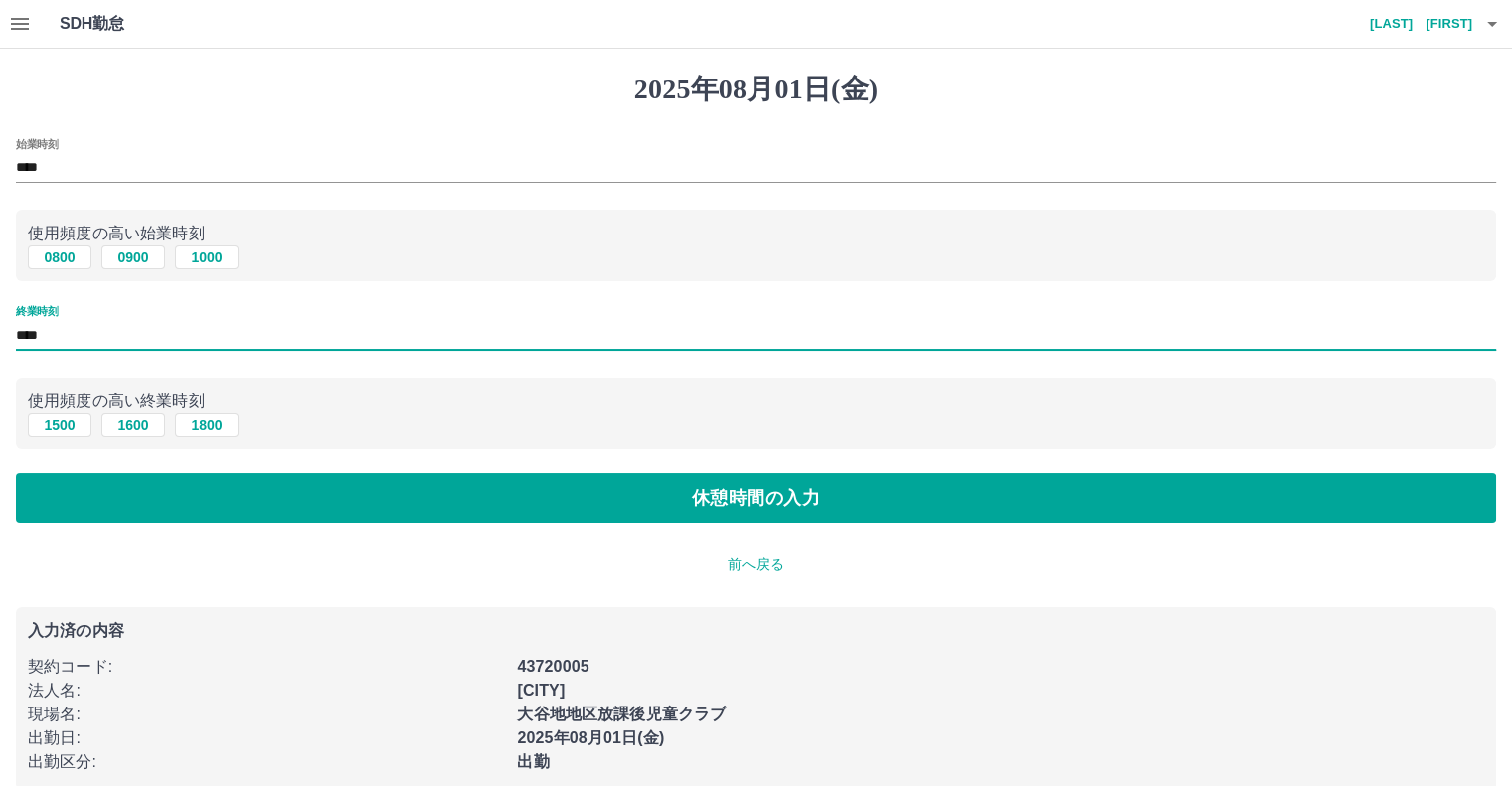 click on "****" at bounding box center (756, 335) 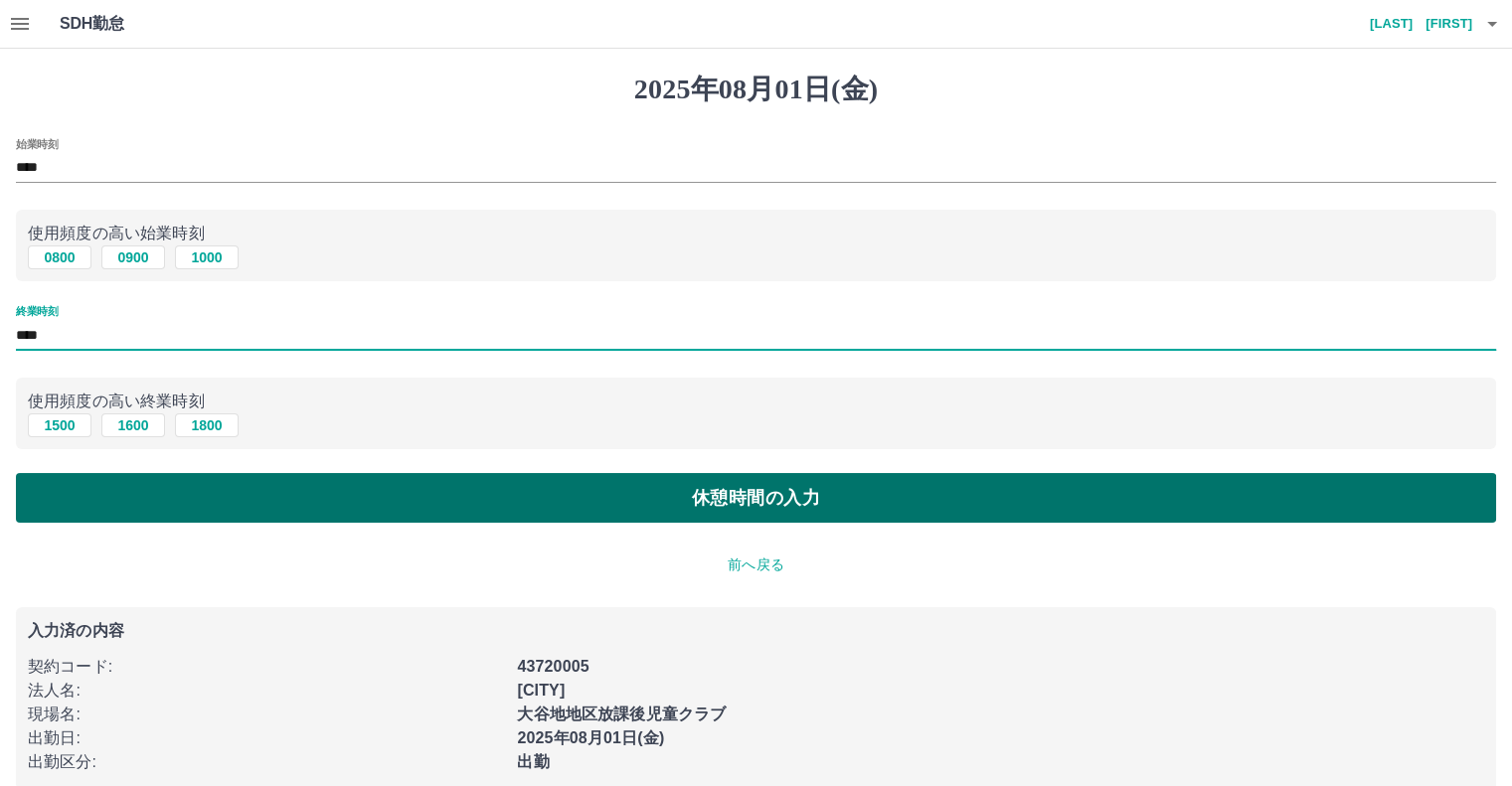 type on "****" 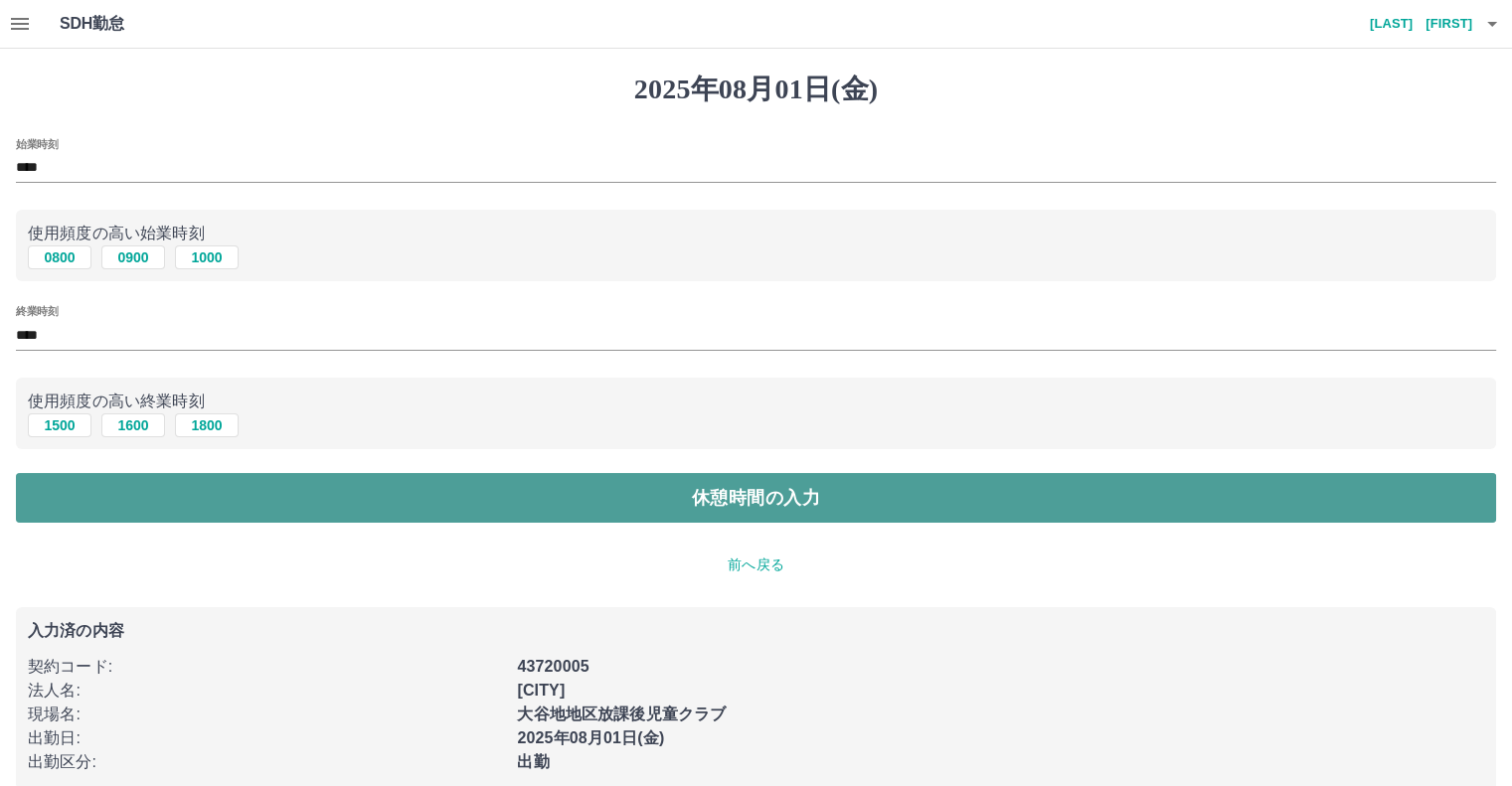 click on "休憩時間の入力" at bounding box center (756, 498) 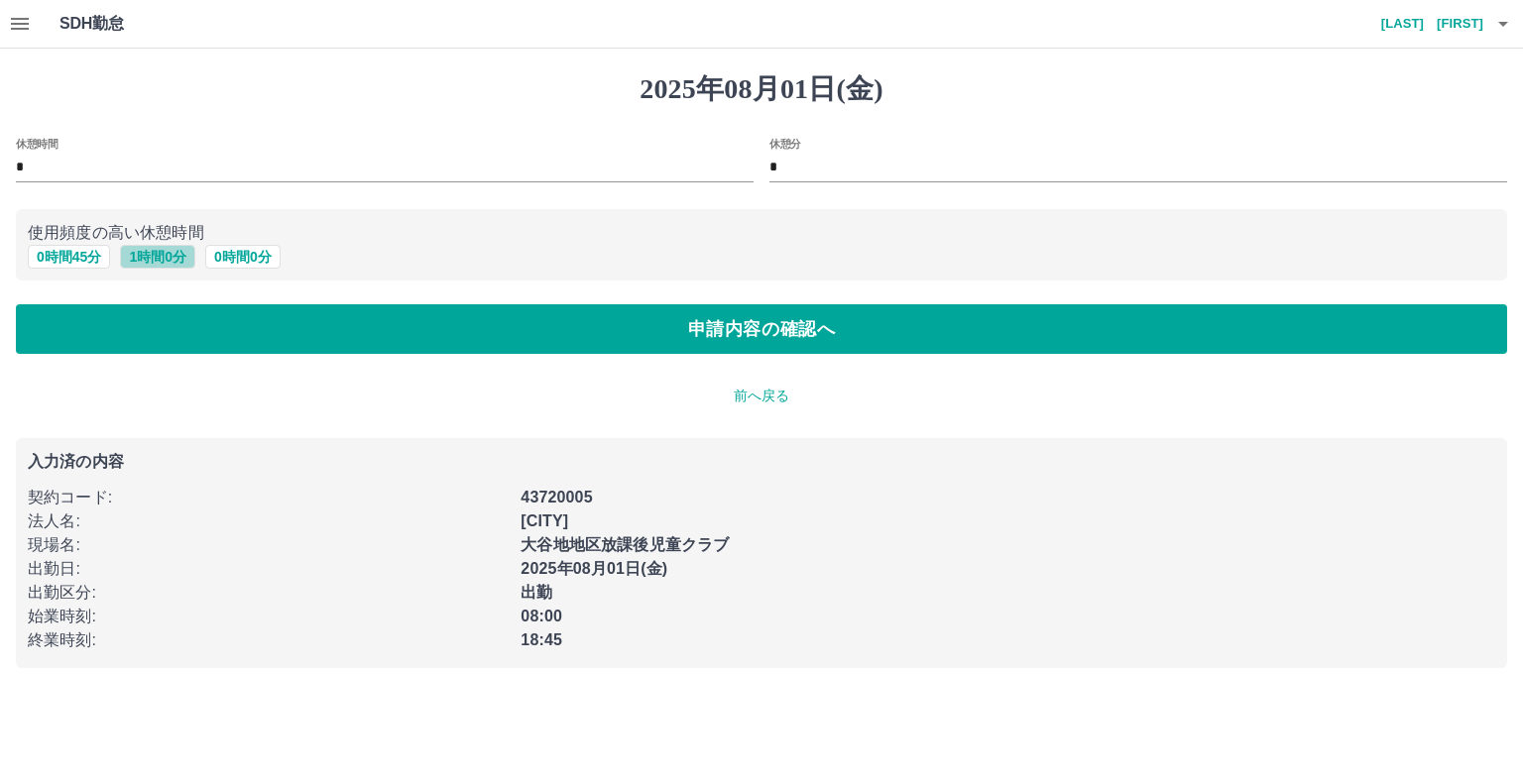 click on "1 時間 0 分" at bounding box center [158, 257] 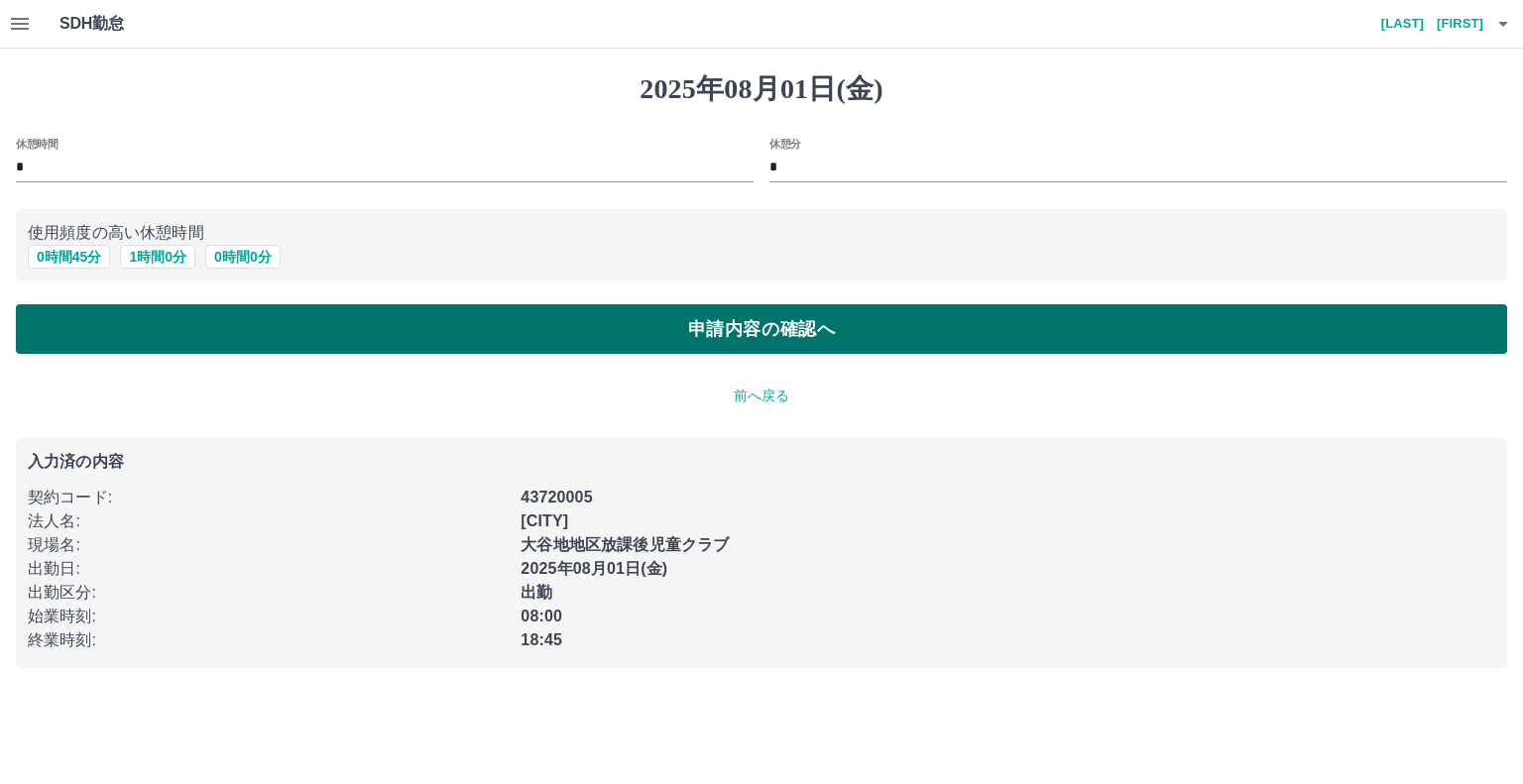 click on "申請内容の確認へ" at bounding box center [762, 329] 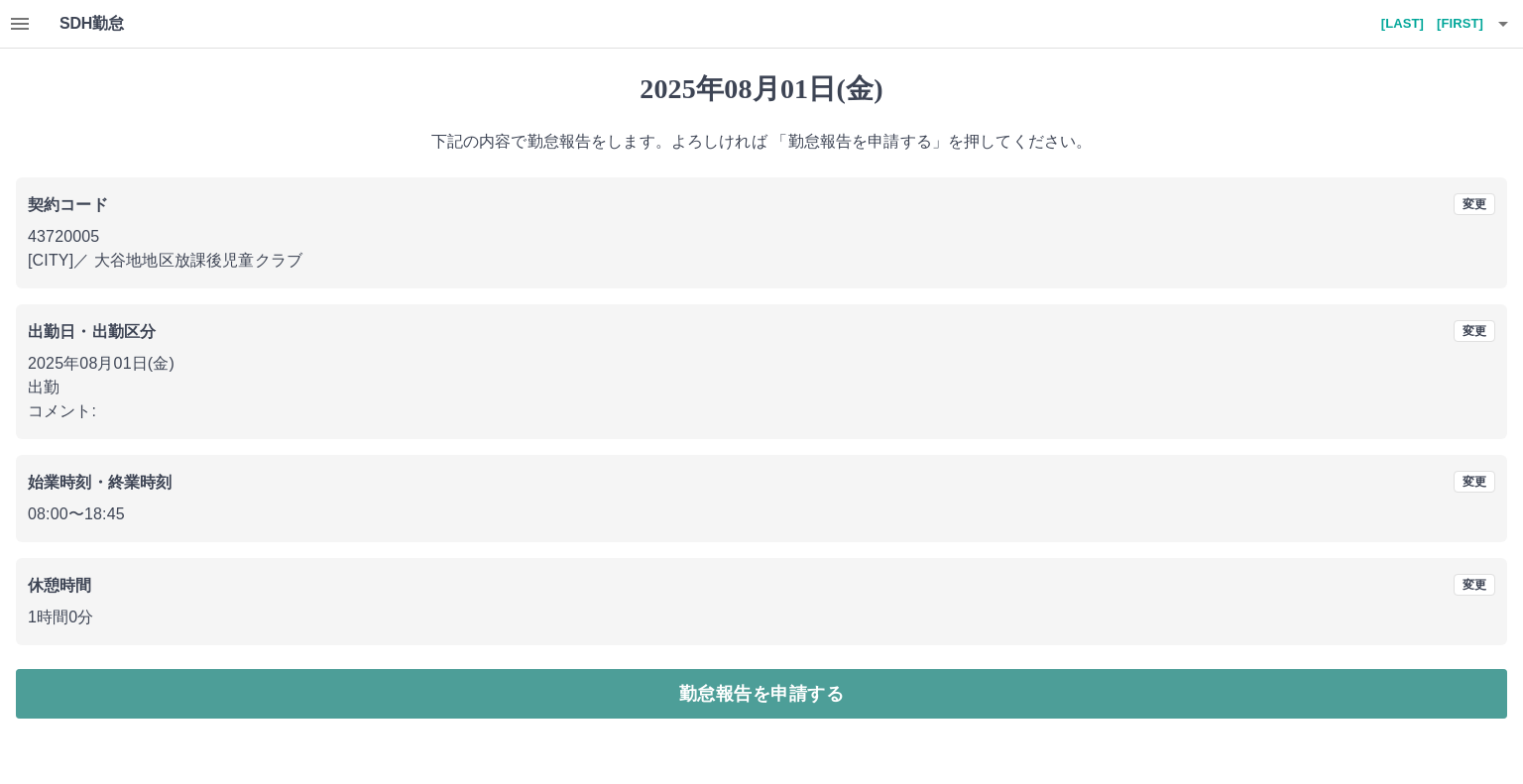 click on "勤怠報告を申請する" at bounding box center (762, 694) 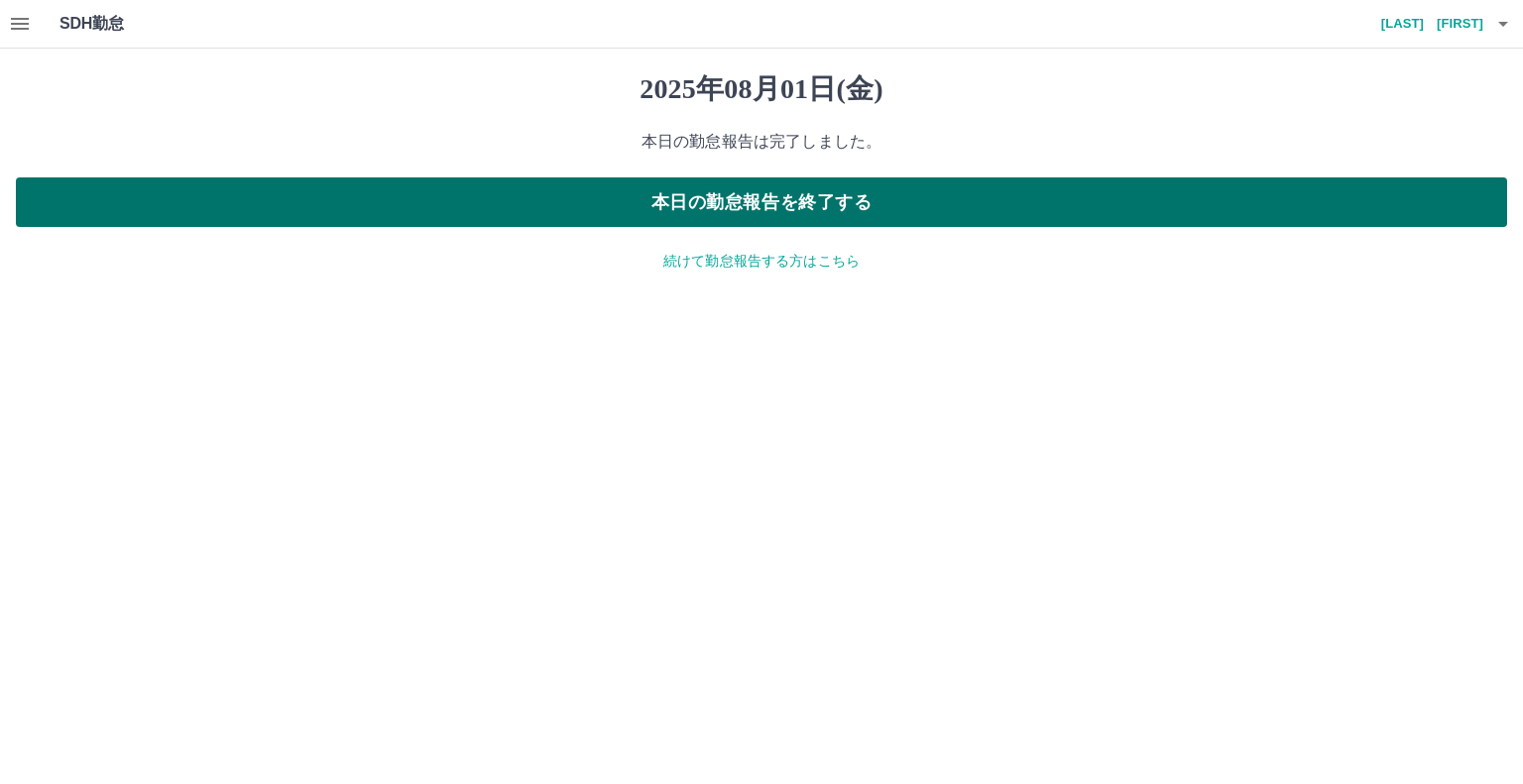 click on "本日の勤怠報告を終了する" at bounding box center (762, 202) 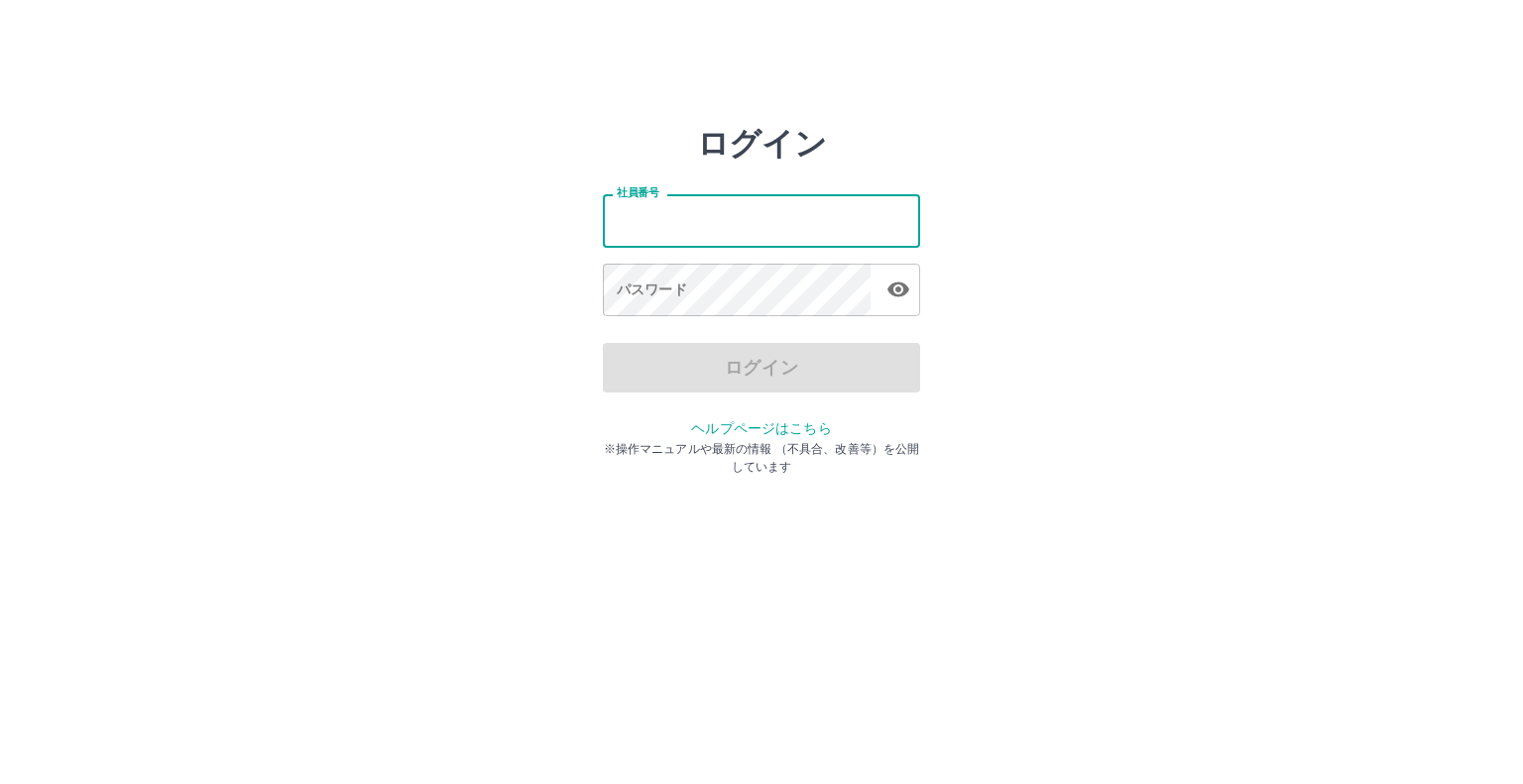 scroll, scrollTop: 0, scrollLeft: 0, axis: both 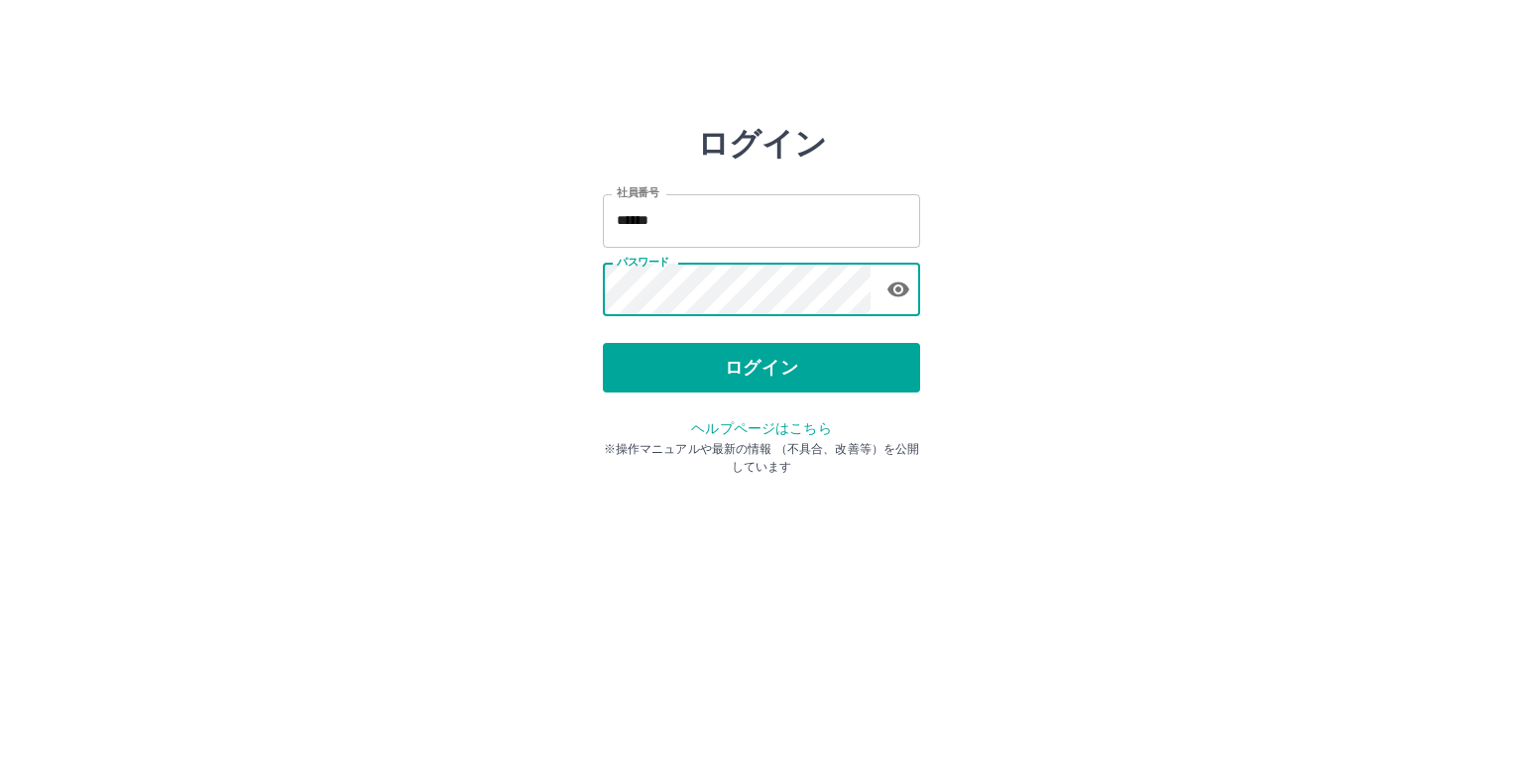 click on "******" at bounding box center (762, 220) 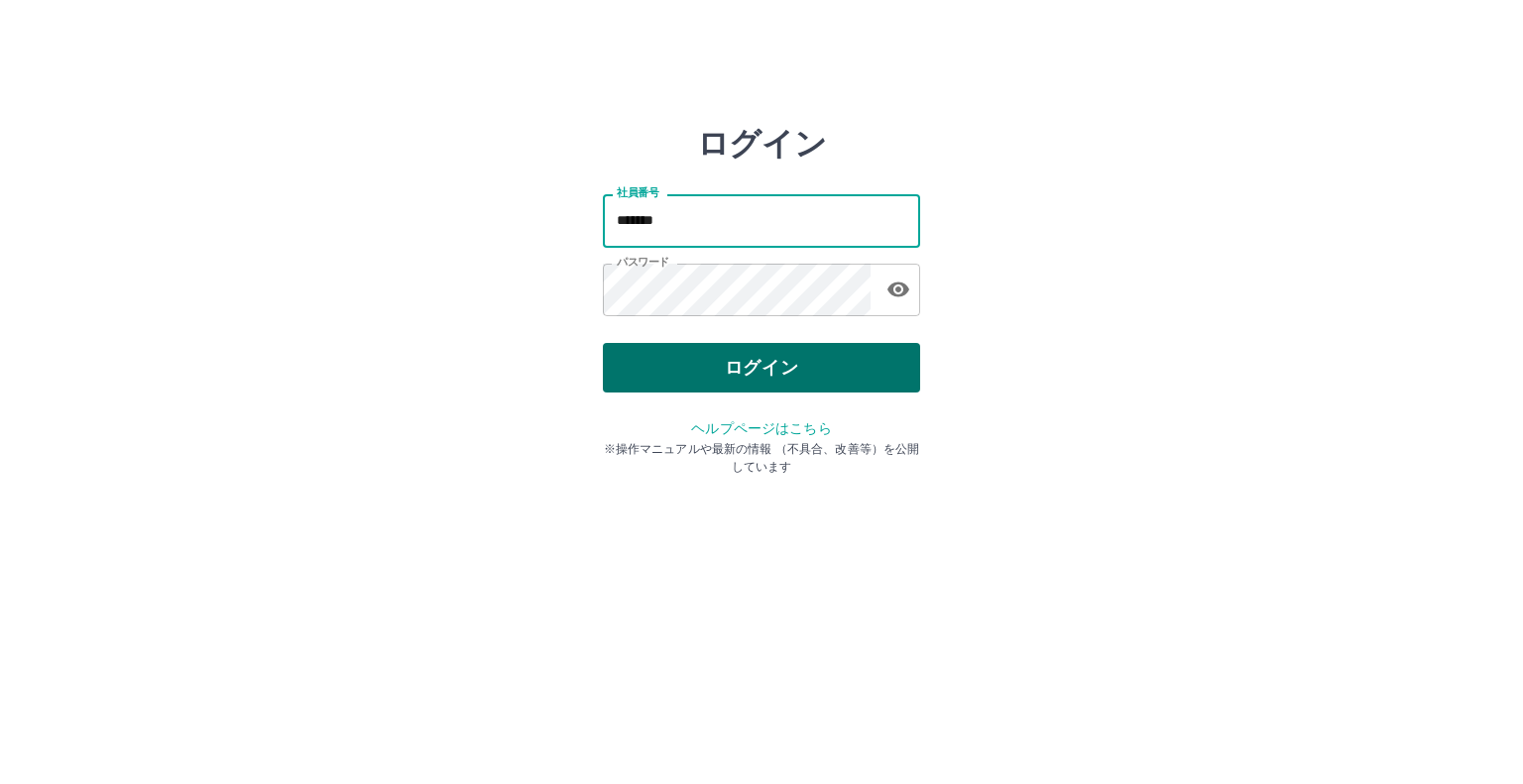 type on "*******" 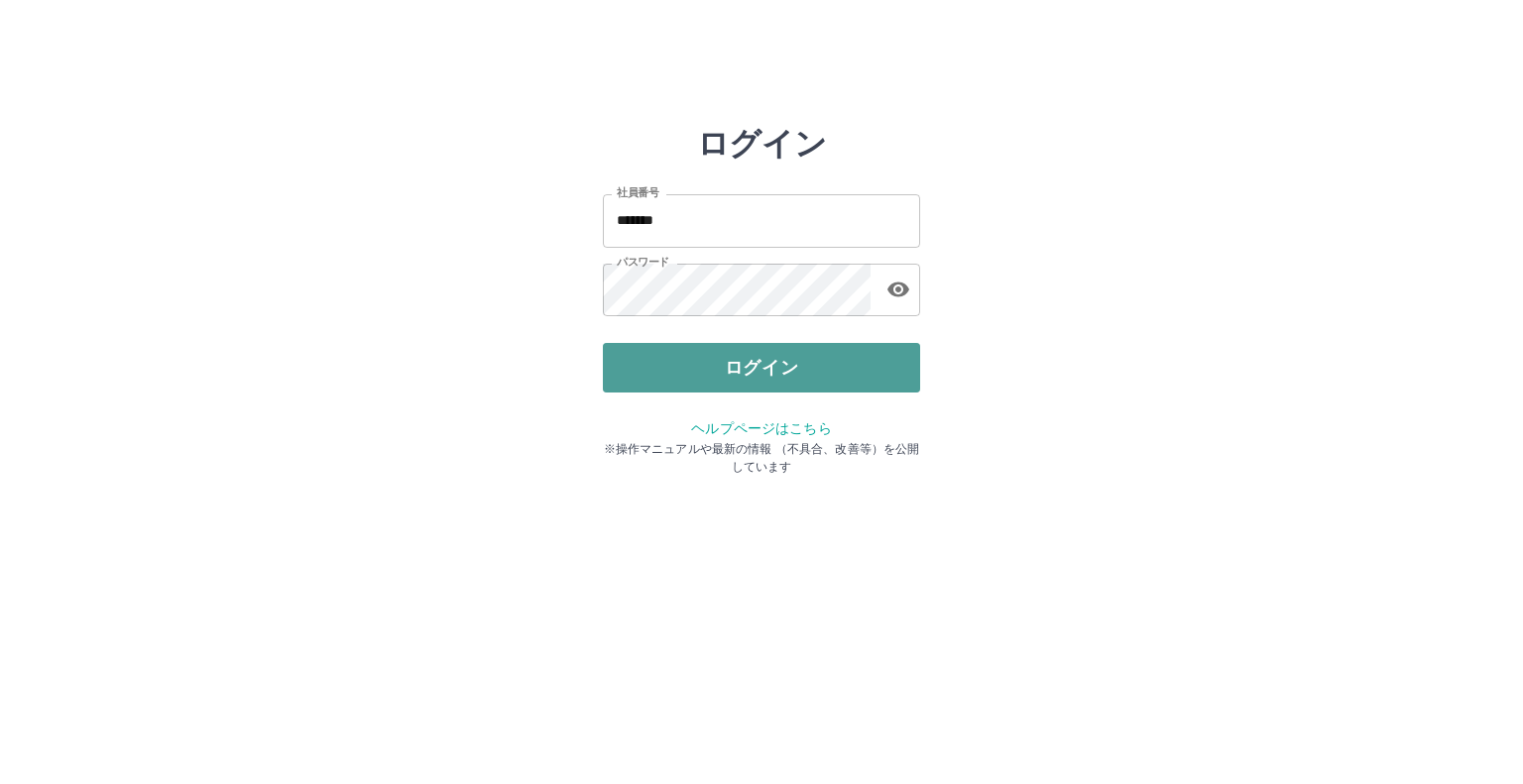 click on "ログイン" at bounding box center [762, 368] 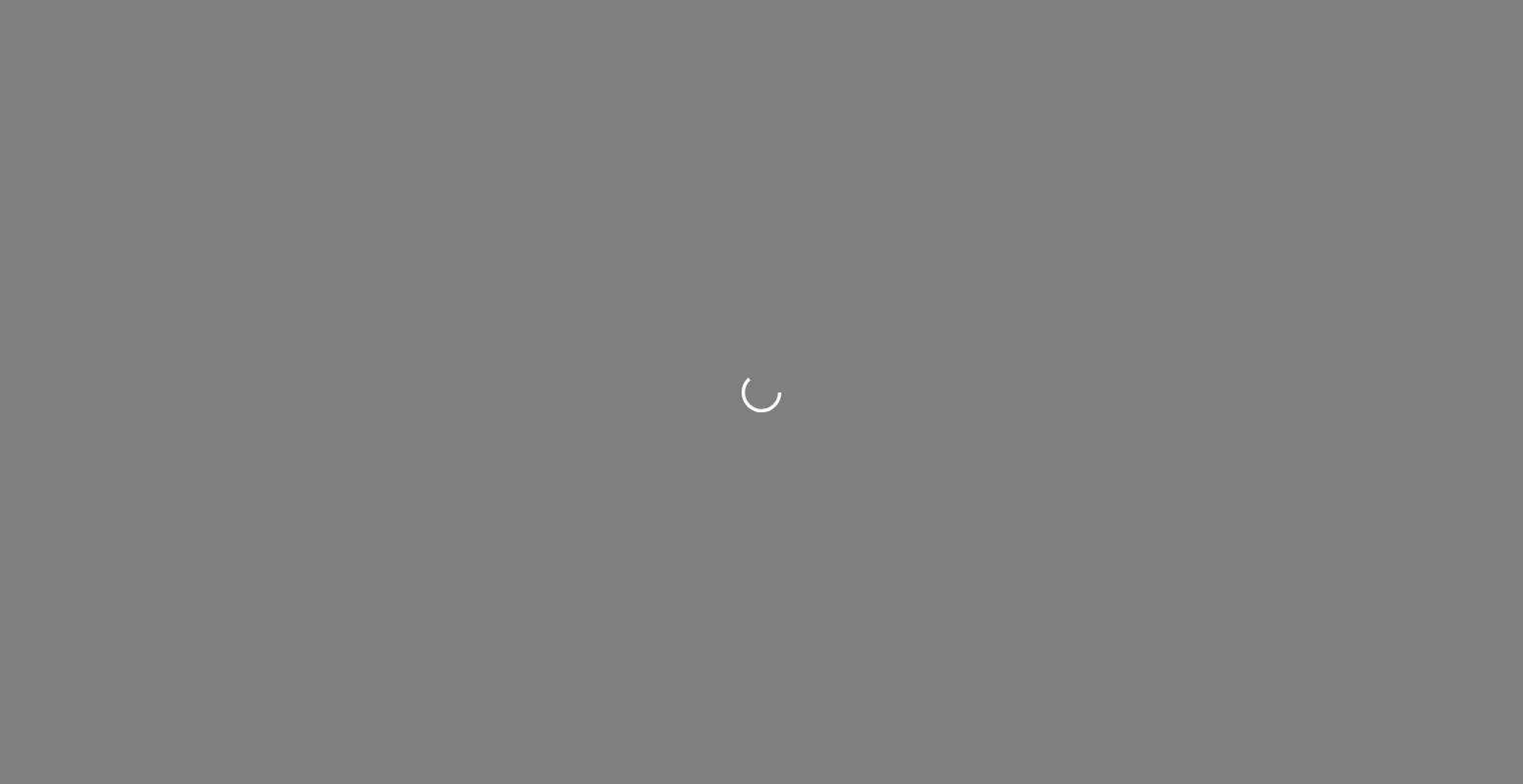 scroll, scrollTop: 0, scrollLeft: 0, axis: both 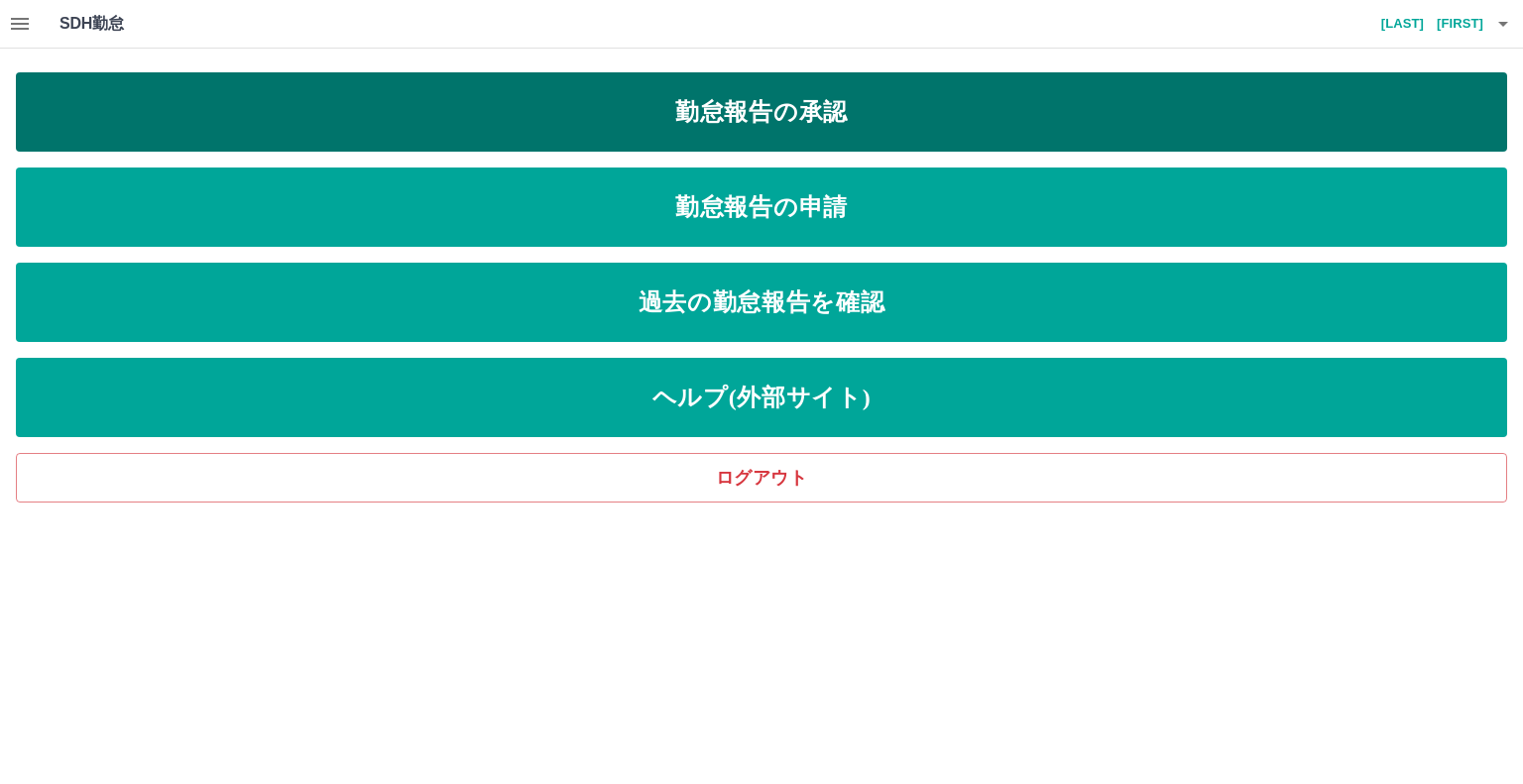 click on "勤怠報告の承認" at bounding box center [762, 112] 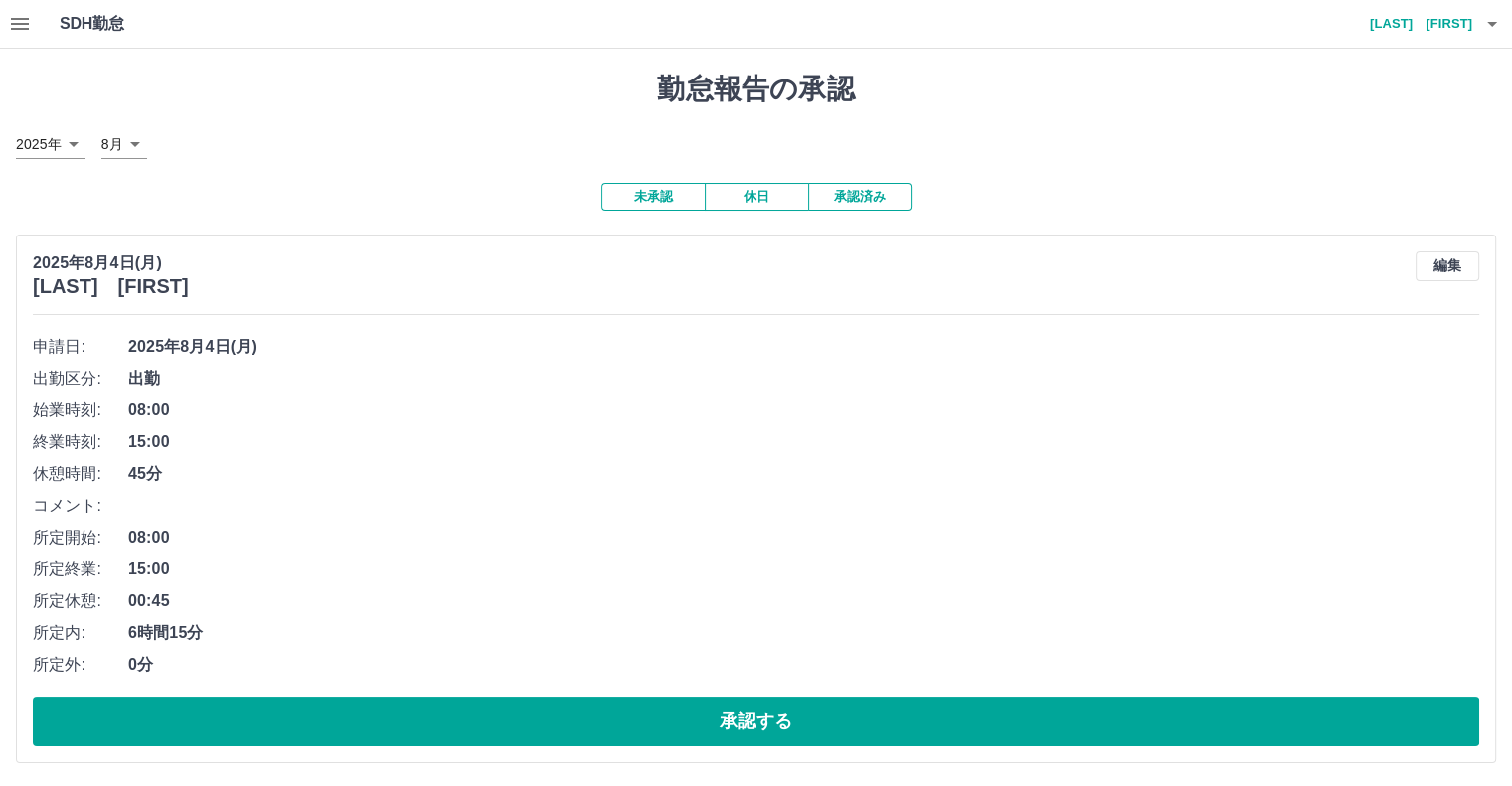 click 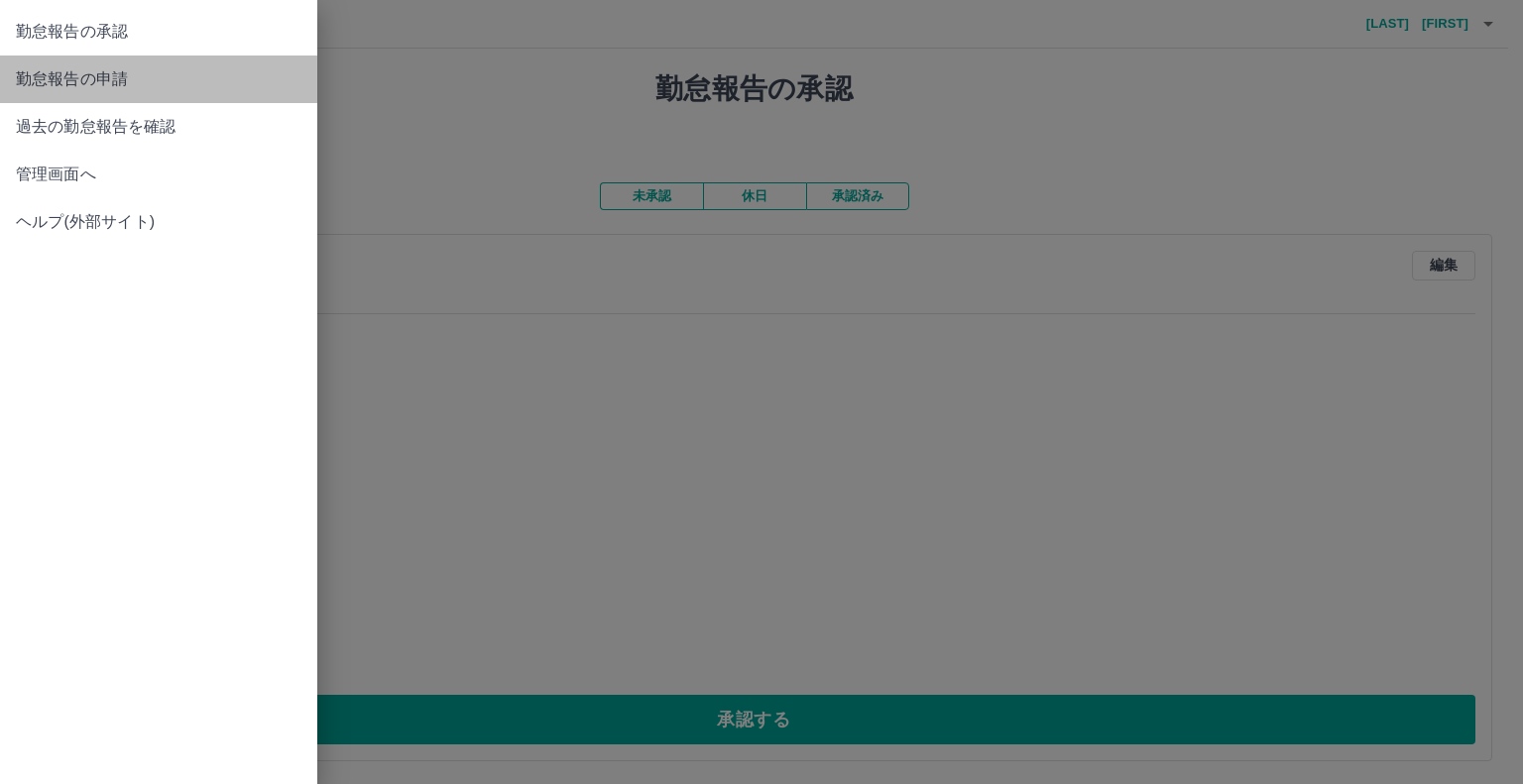 click on "勤怠報告の申請" at bounding box center [159, 79] 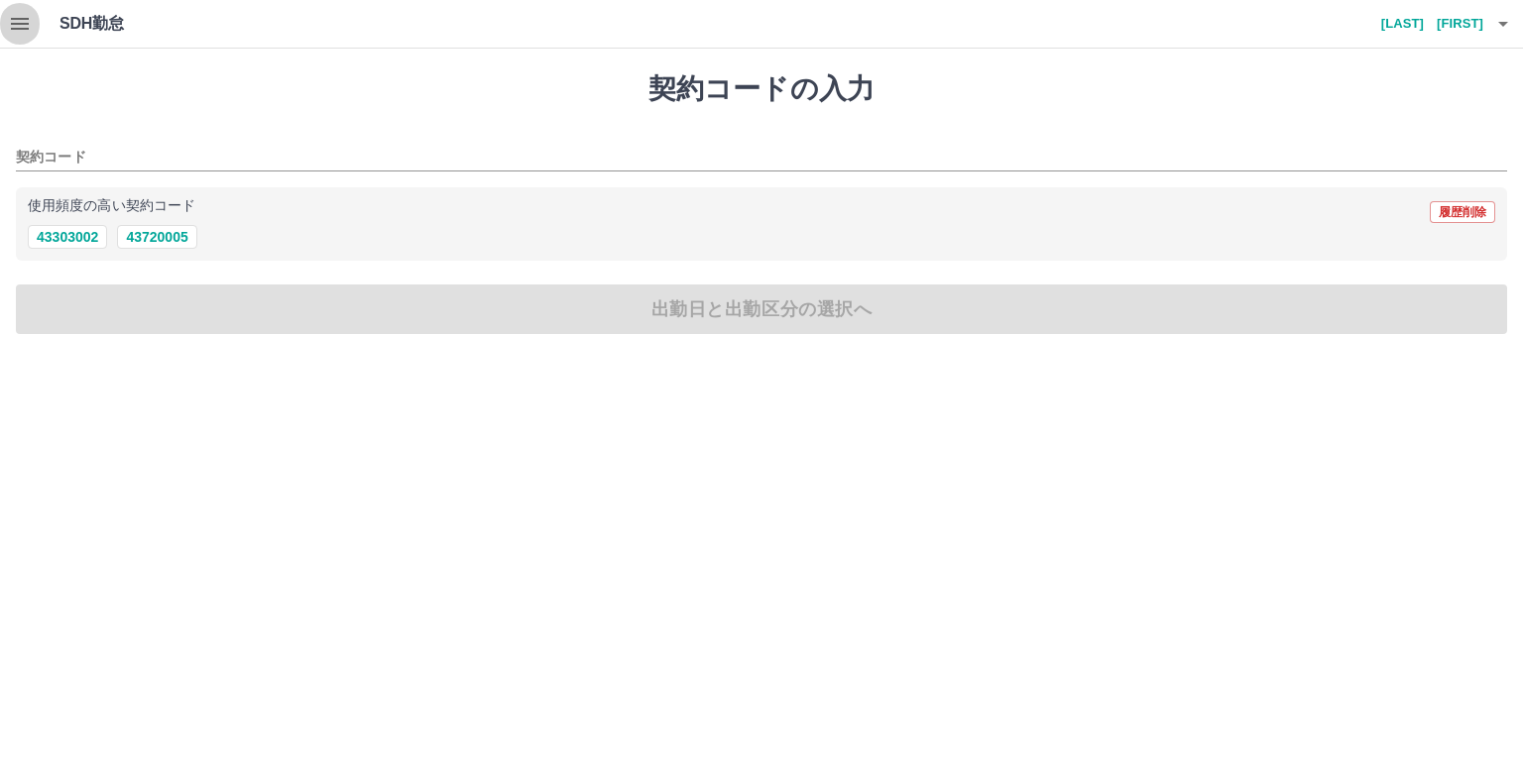 click 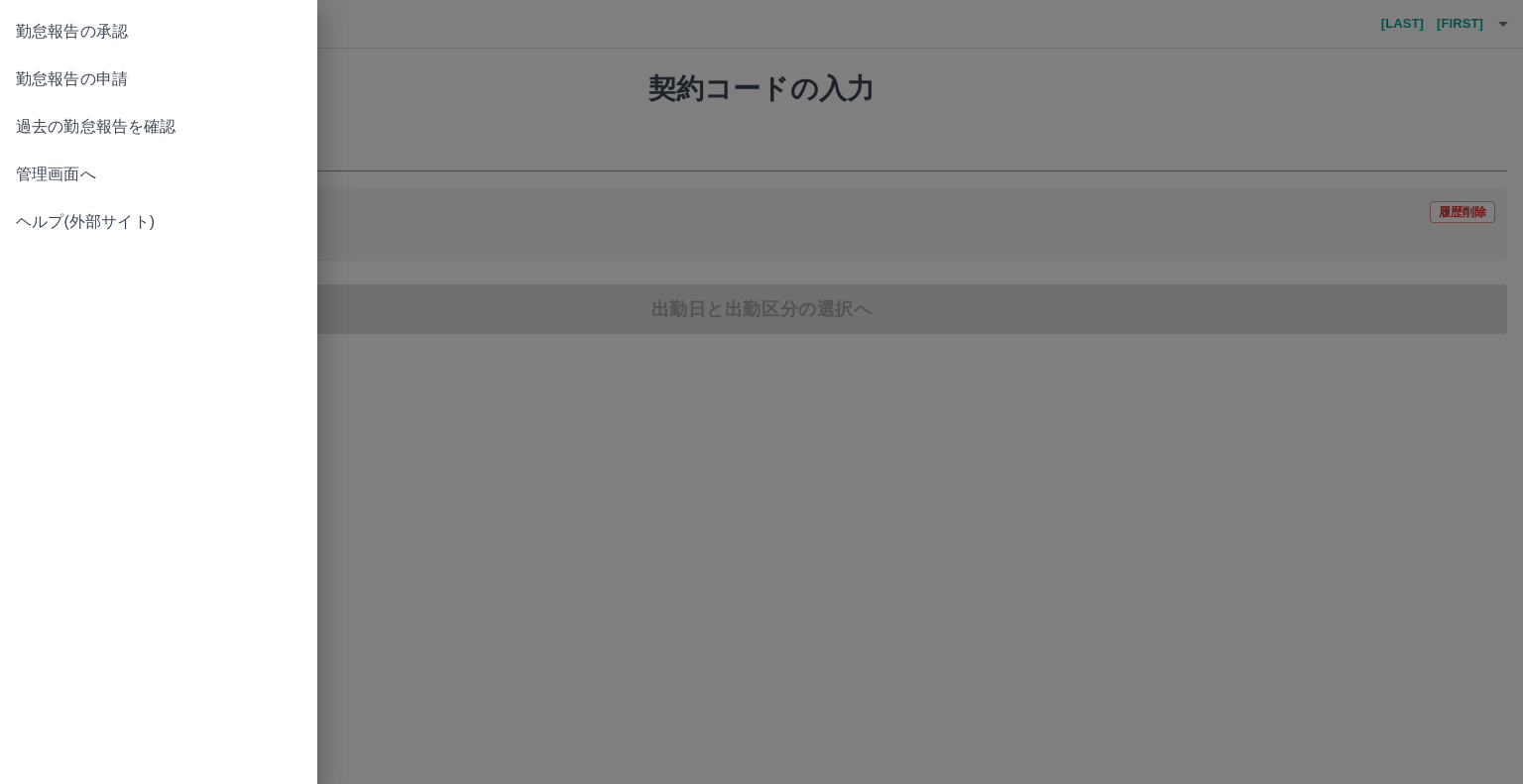 click on "管理画面へ" at bounding box center (159, 174) 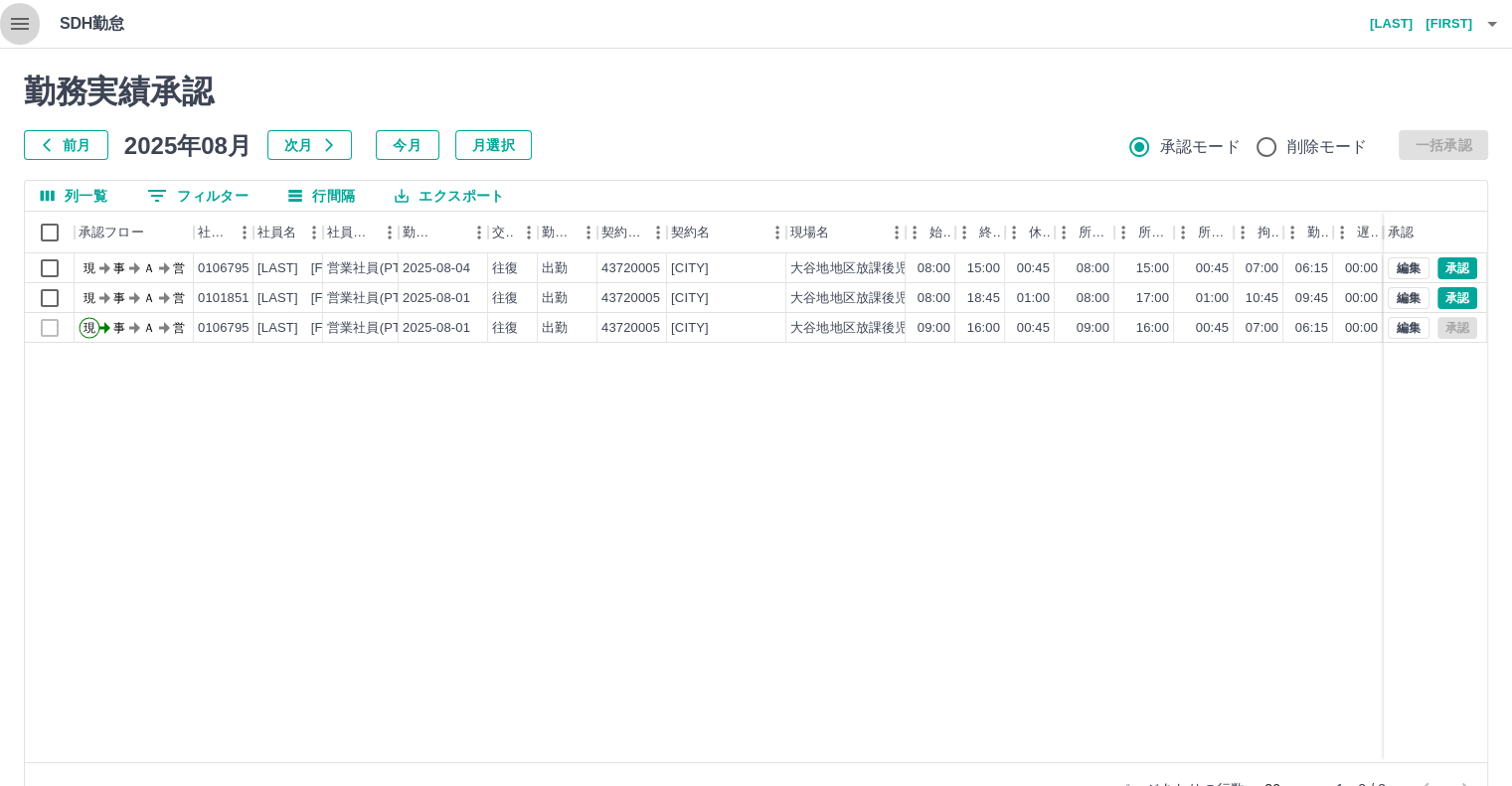 click 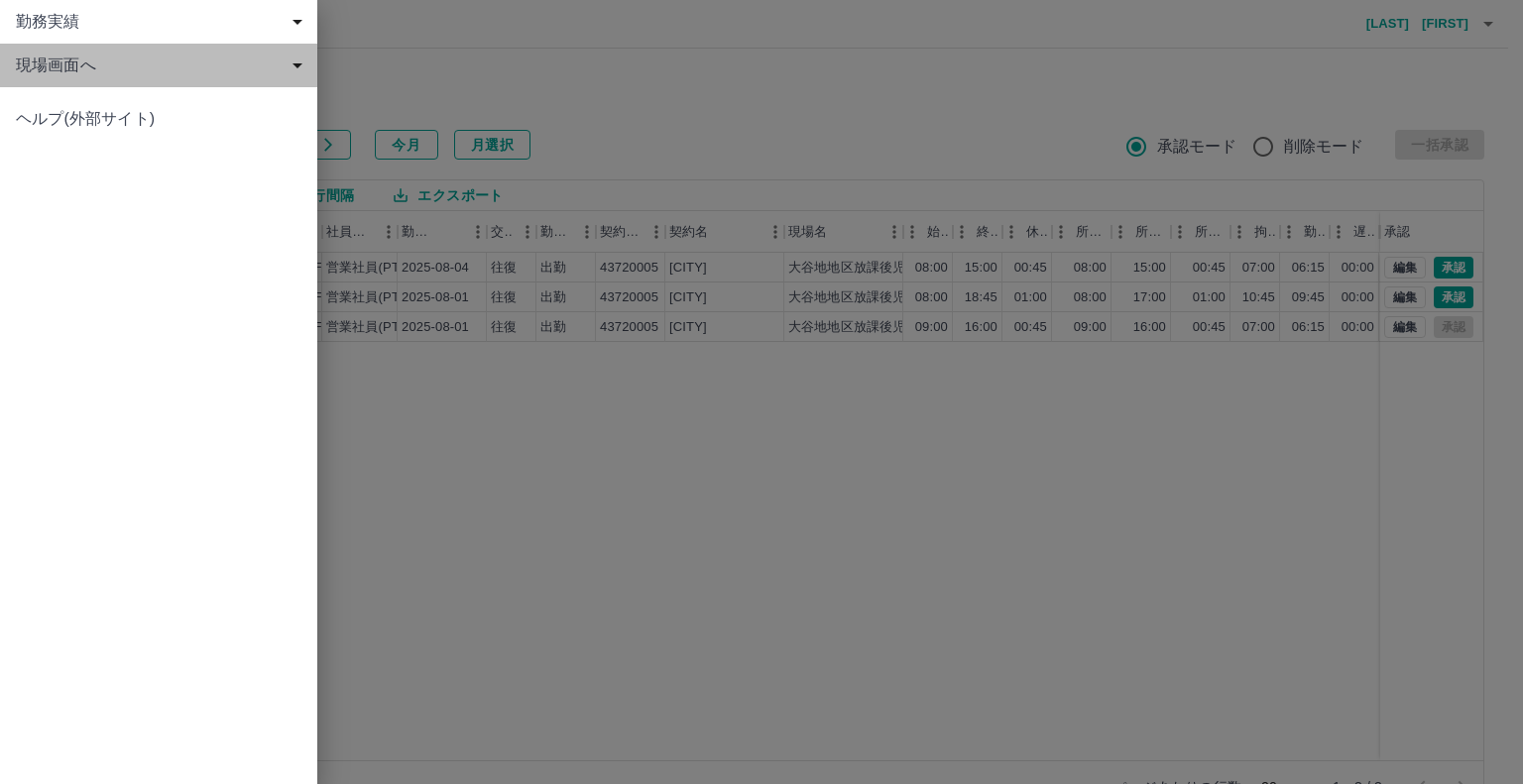 click on "現場画面へ" at bounding box center (163, 65) 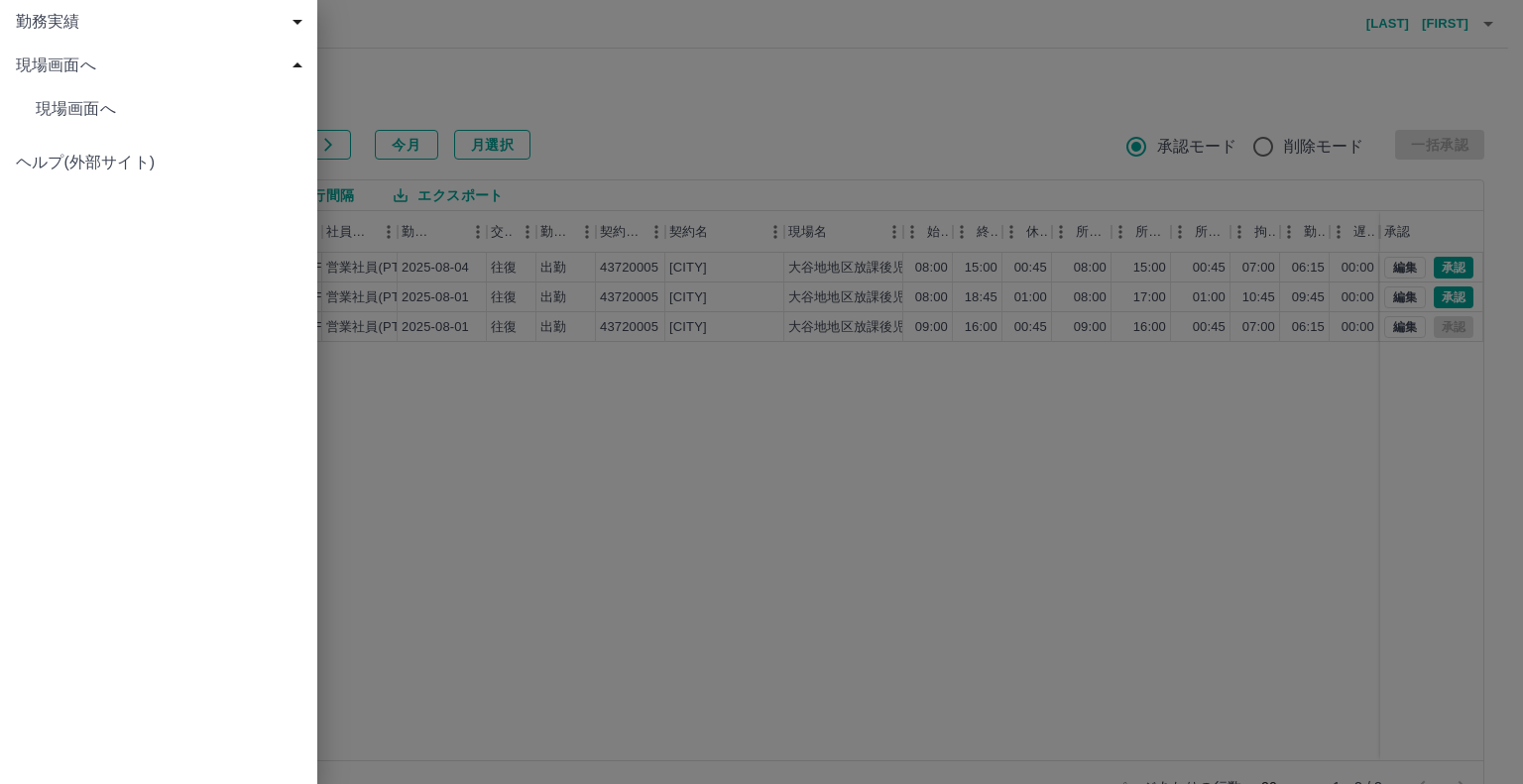 click on "現場画面へ" at bounding box center (169, 109) 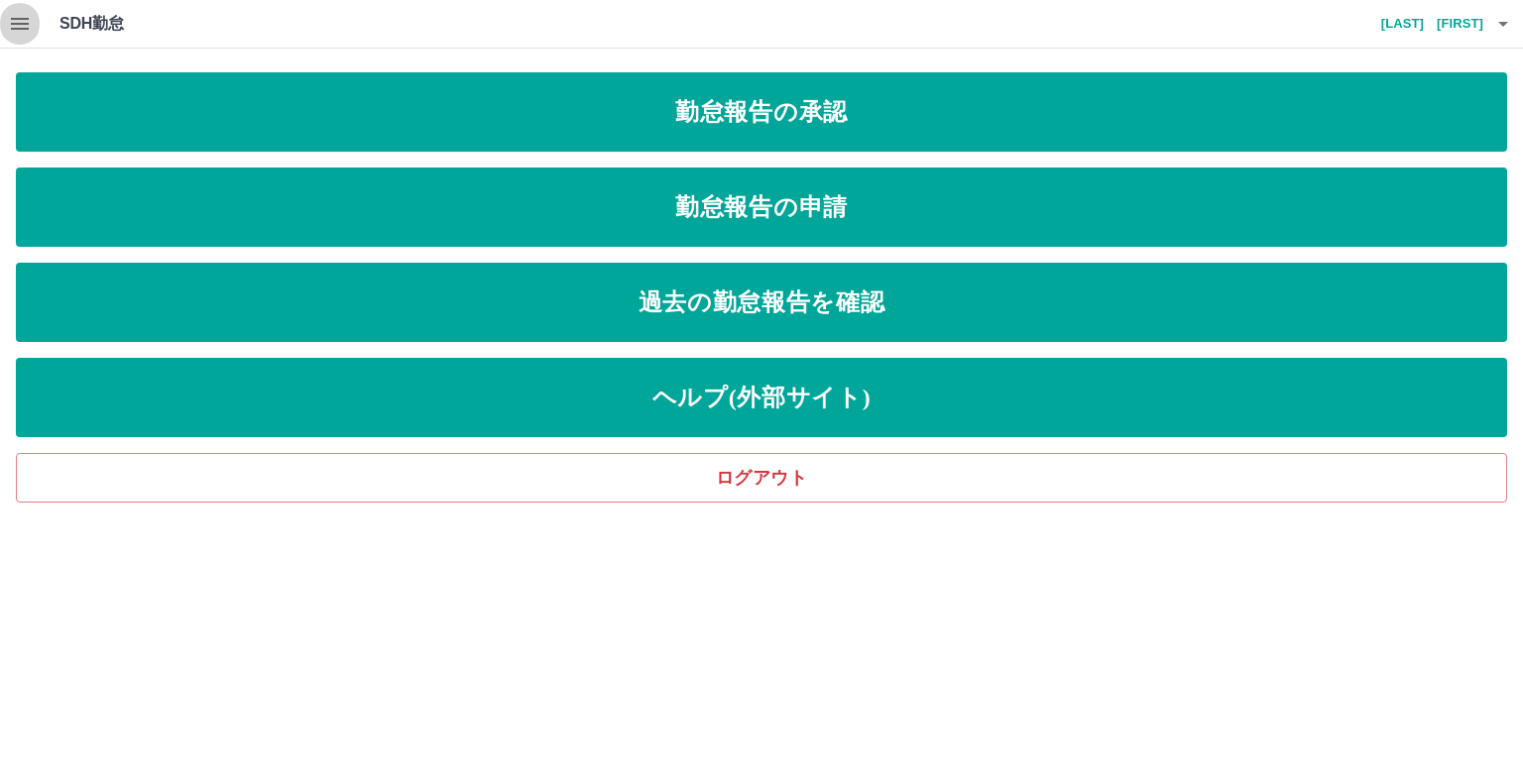 click 